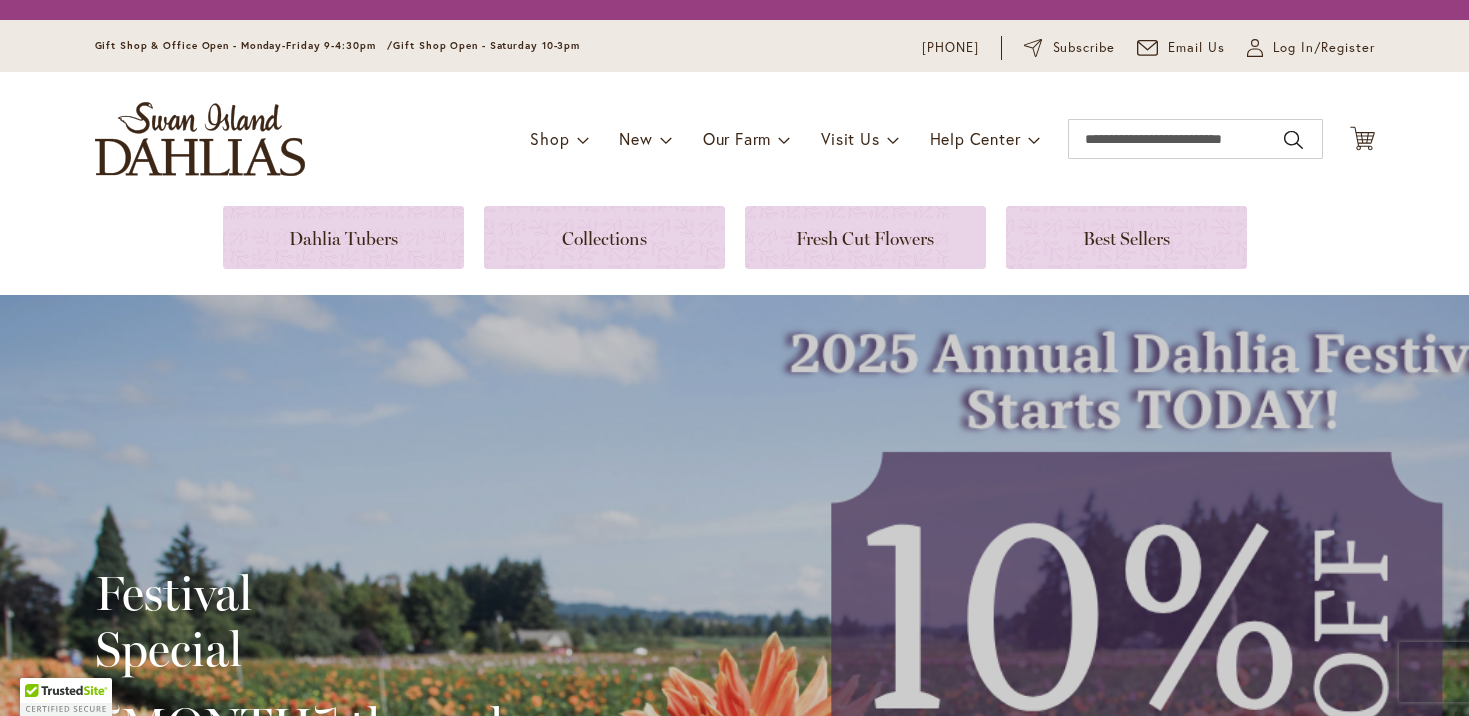 scroll, scrollTop: 0, scrollLeft: 0, axis: both 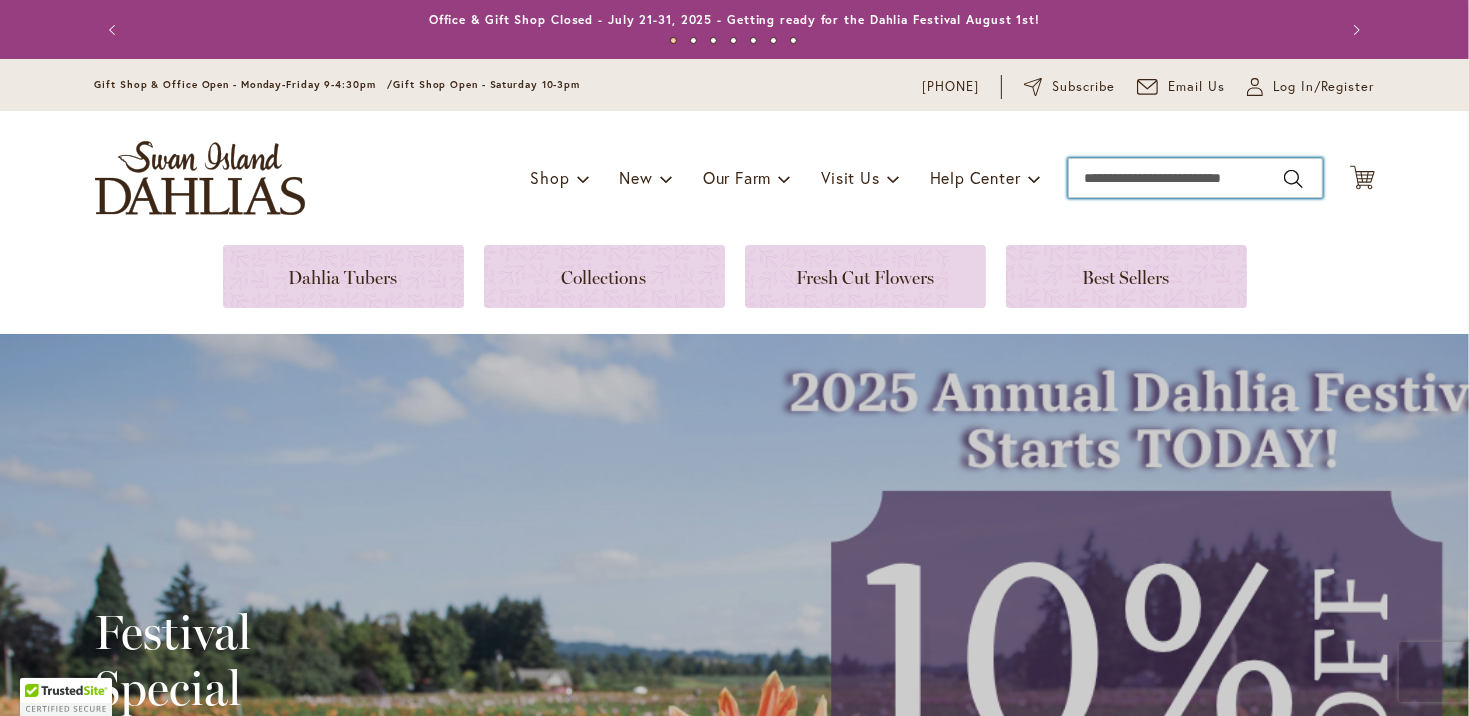 click on "Search" at bounding box center (1195, 178) 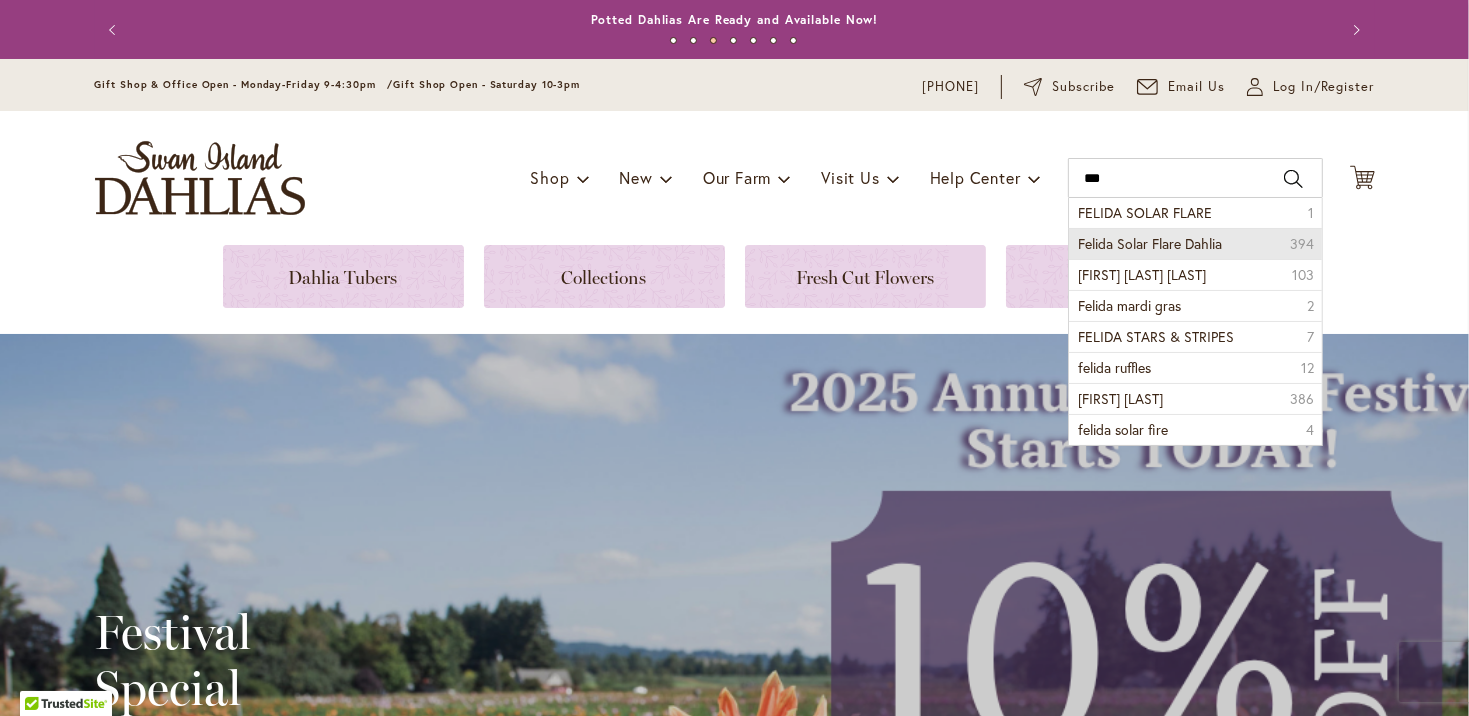 click on "Felida Solar Flare Dahlia" at bounding box center [1151, 243] 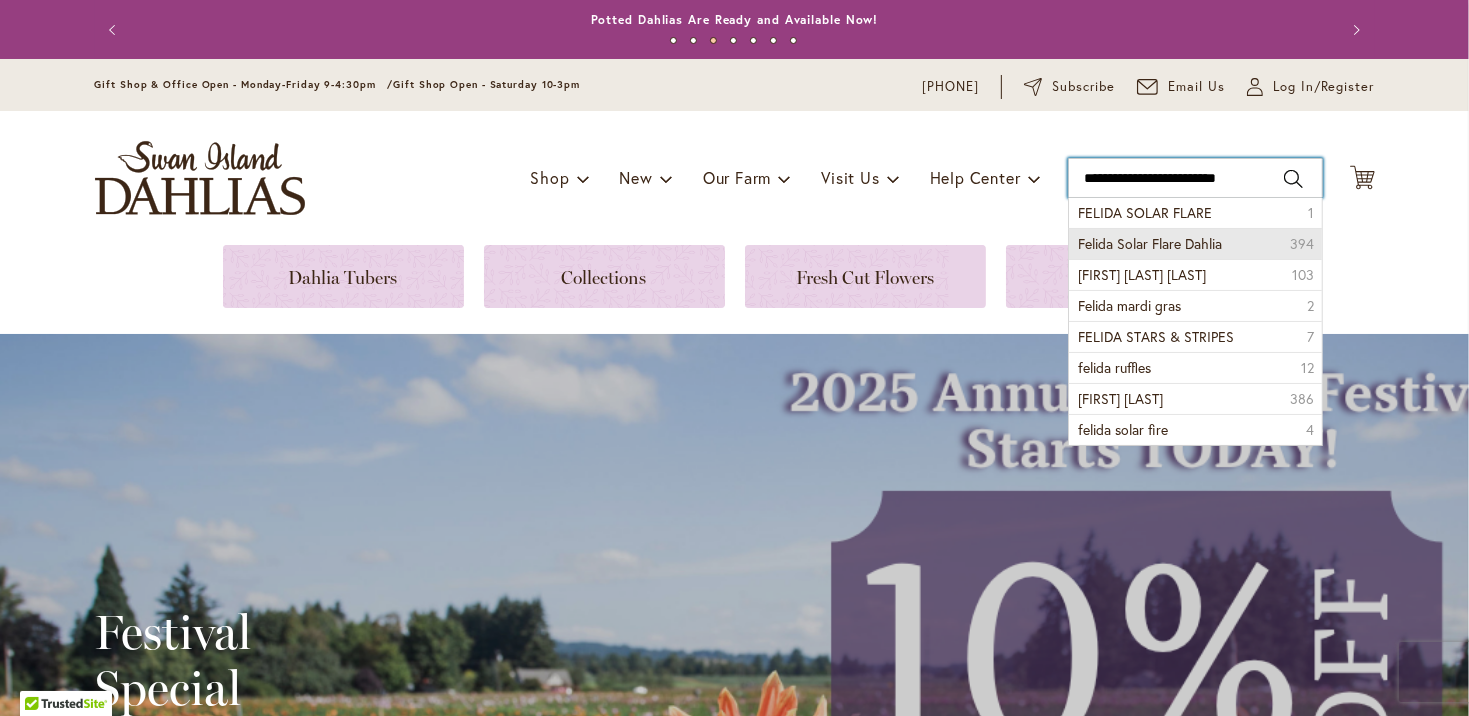 type on "**********" 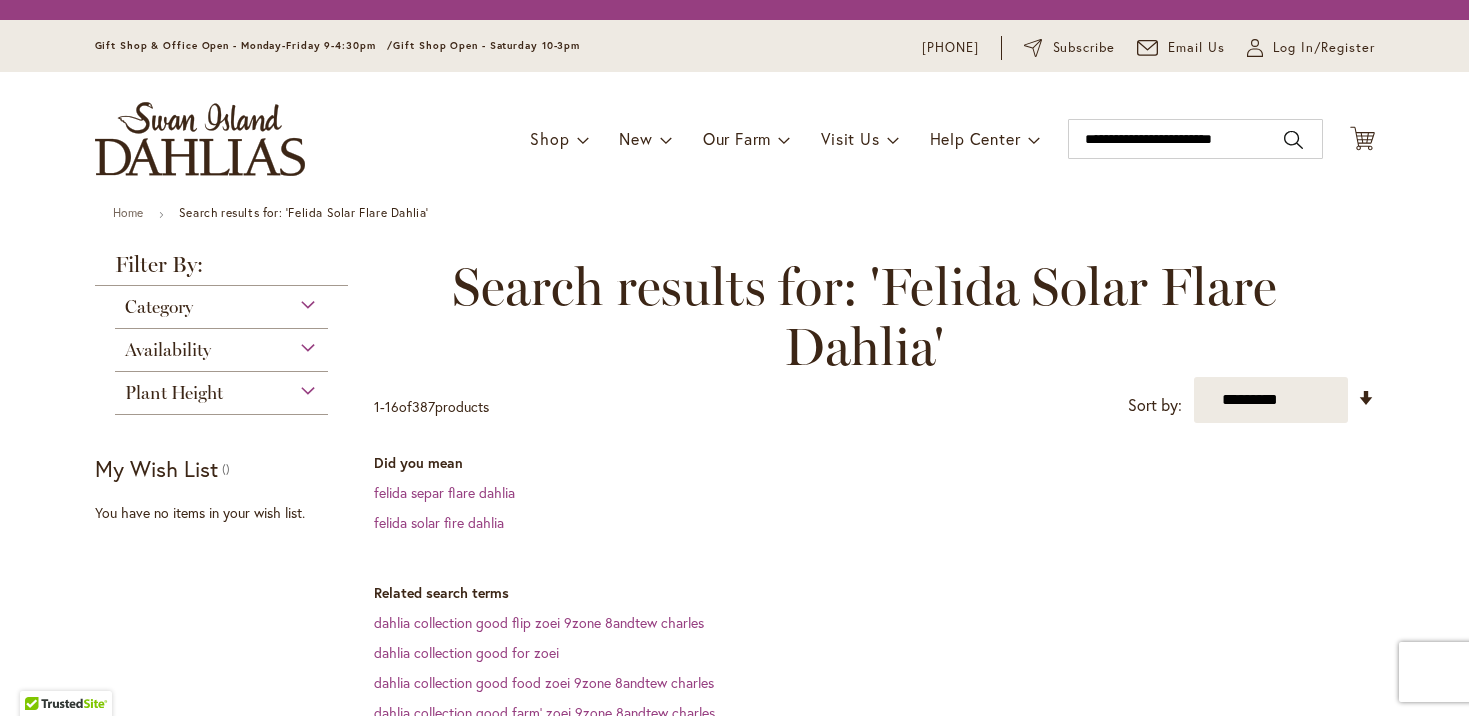 scroll, scrollTop: 0, scrollLeft: 0, axis: both 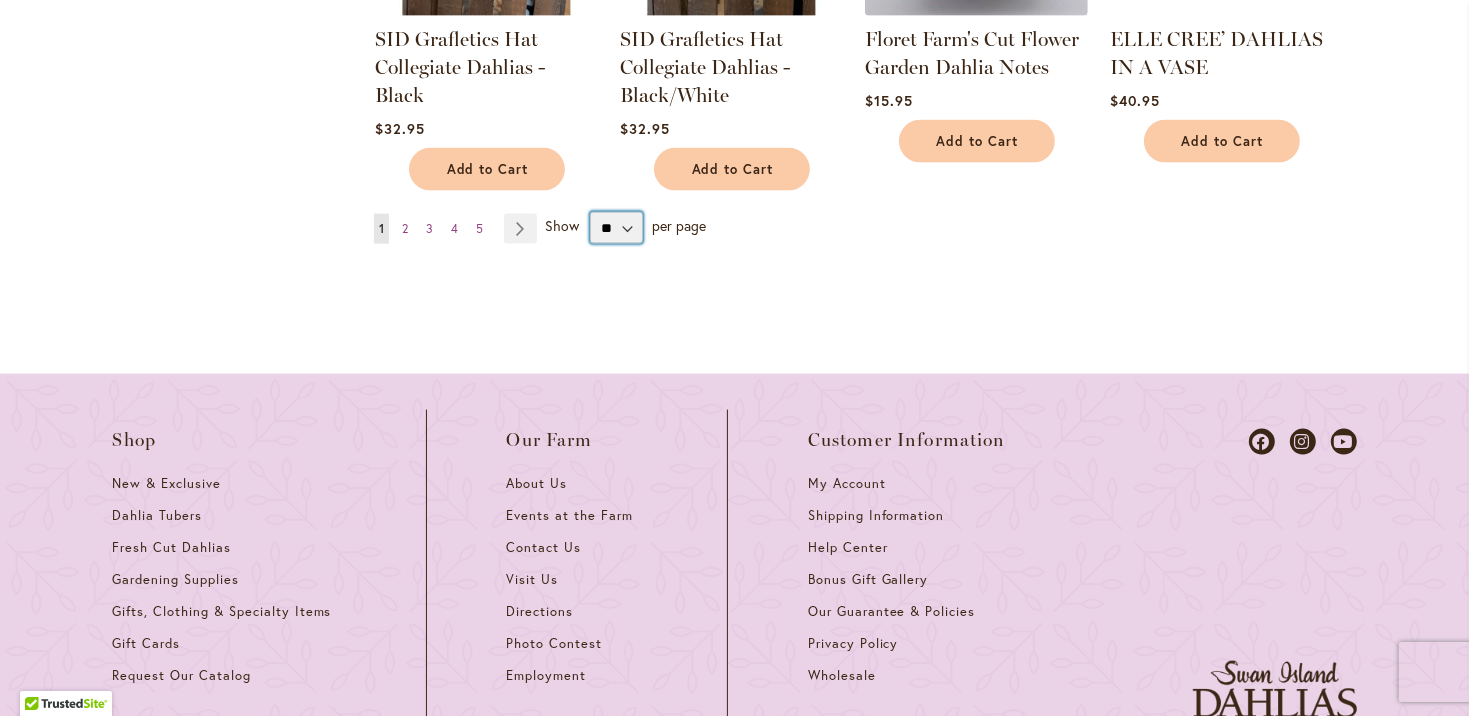 click on "**
**
**
**" at bounding box center (616, 228) 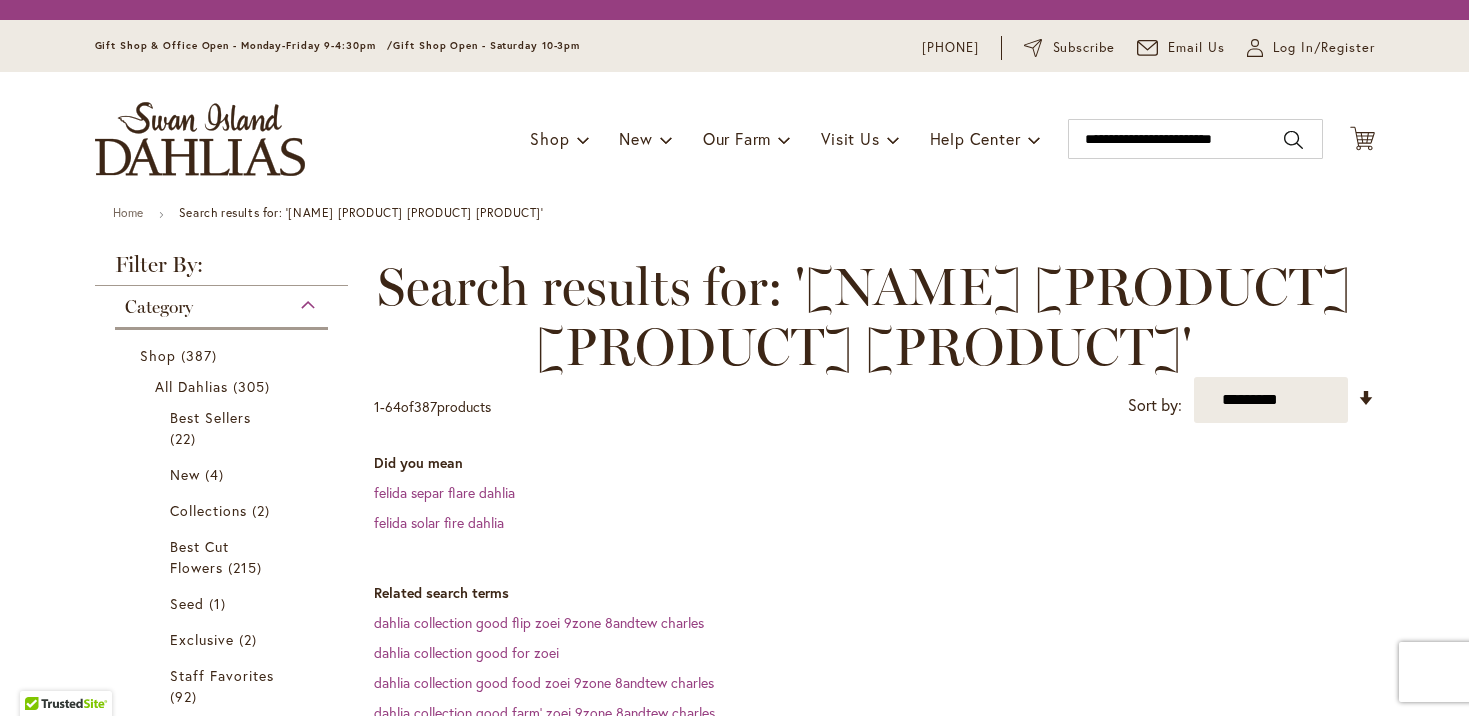 scroll, scrollTop: 0, scrollLeft: 0, axis: both 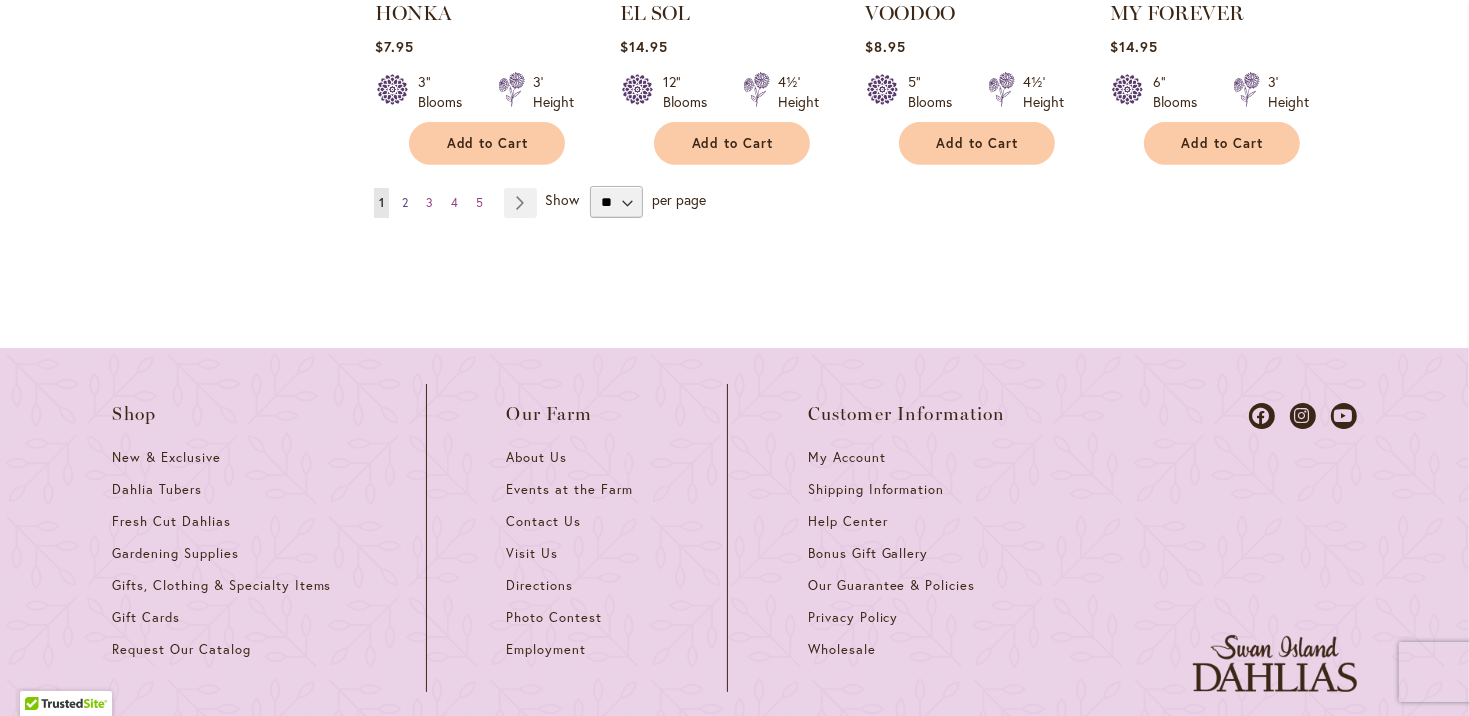 click on "2" at bounding box center (405, 202) 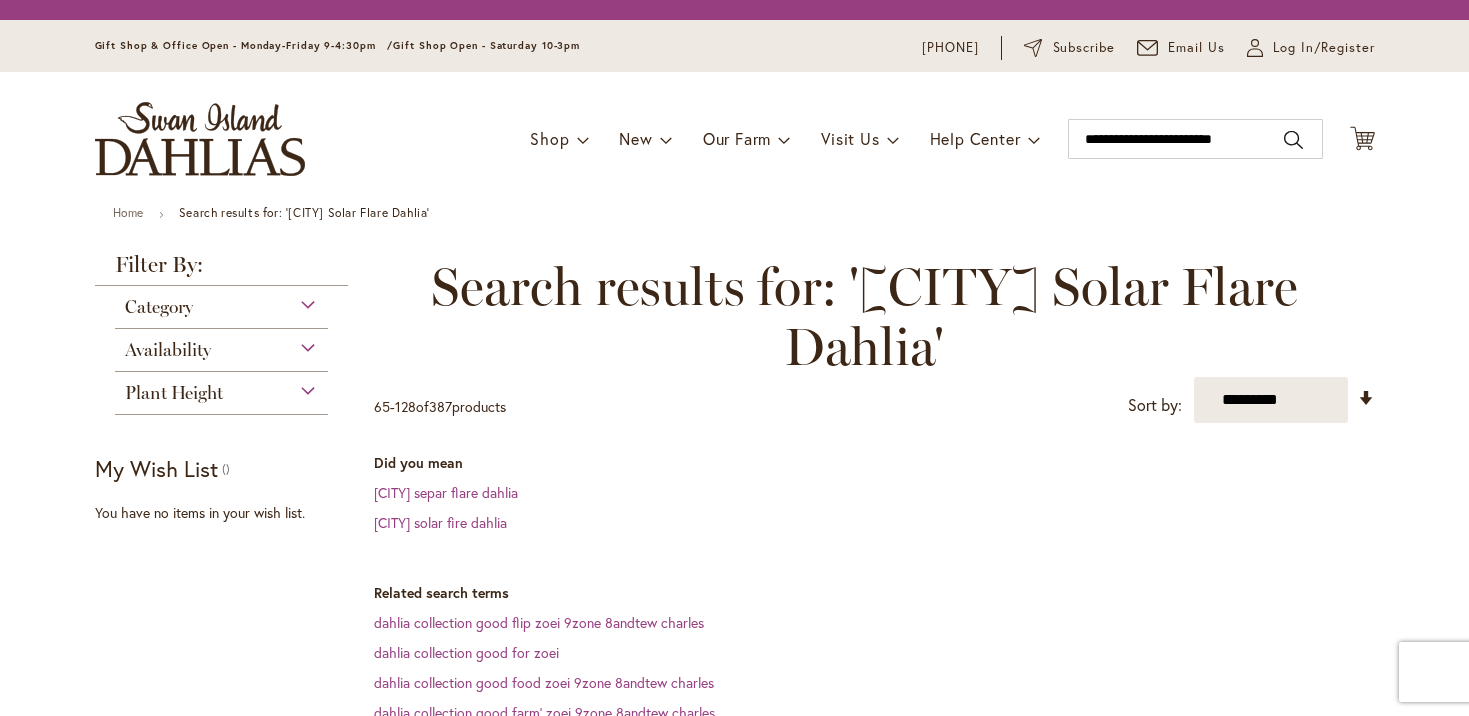 scroll, scrollTop: 0, scrollLeft: 0, axis: both 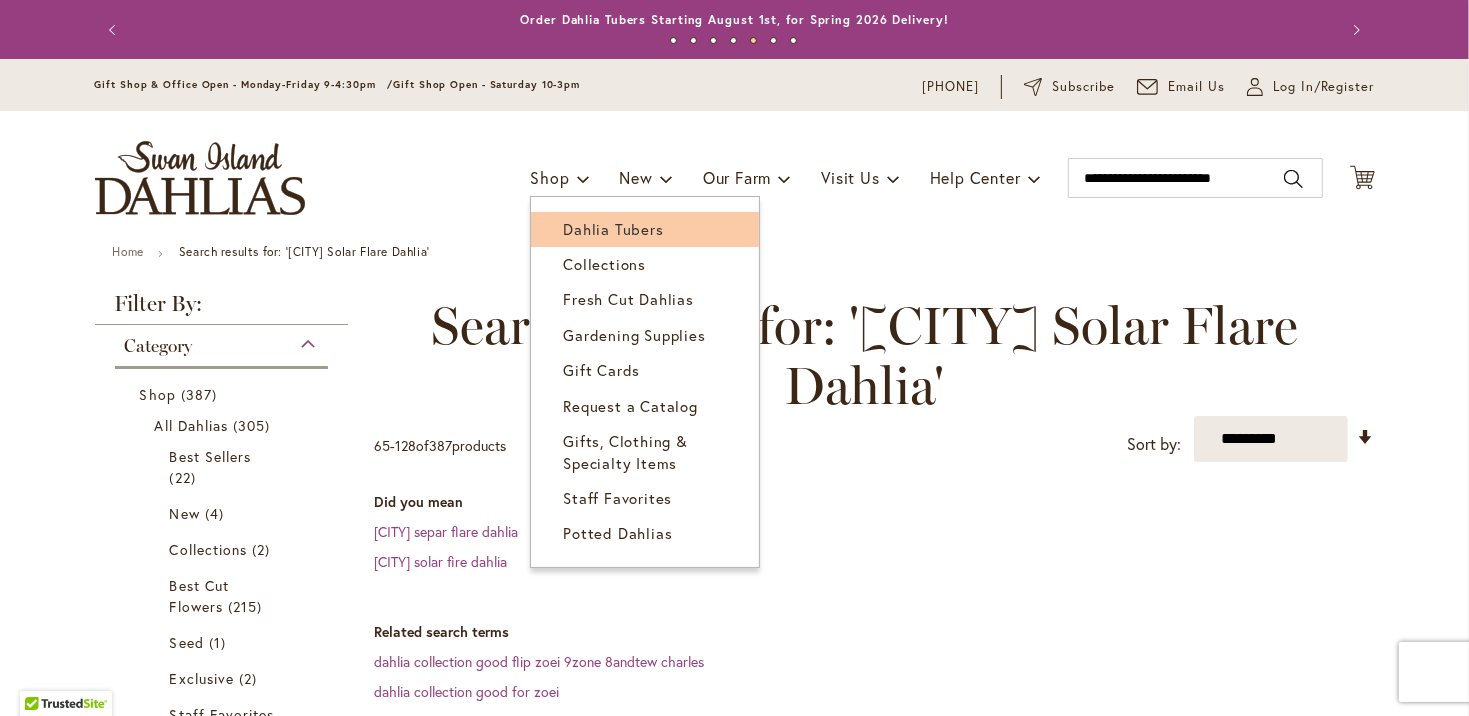 click on "Dahlia Tubers" at bounding box center (613, 229) 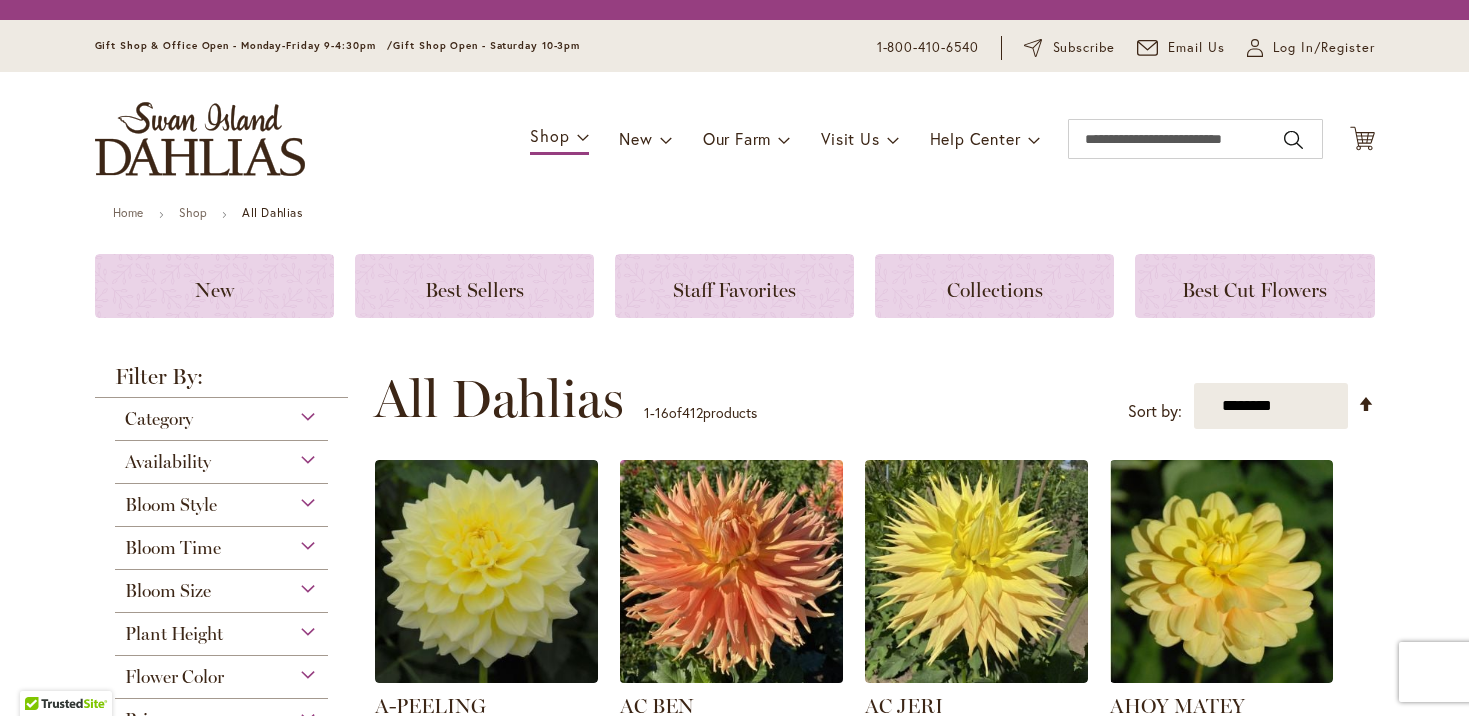 scroll, scrollTop: 0, scrollLeft: 0, axis: both 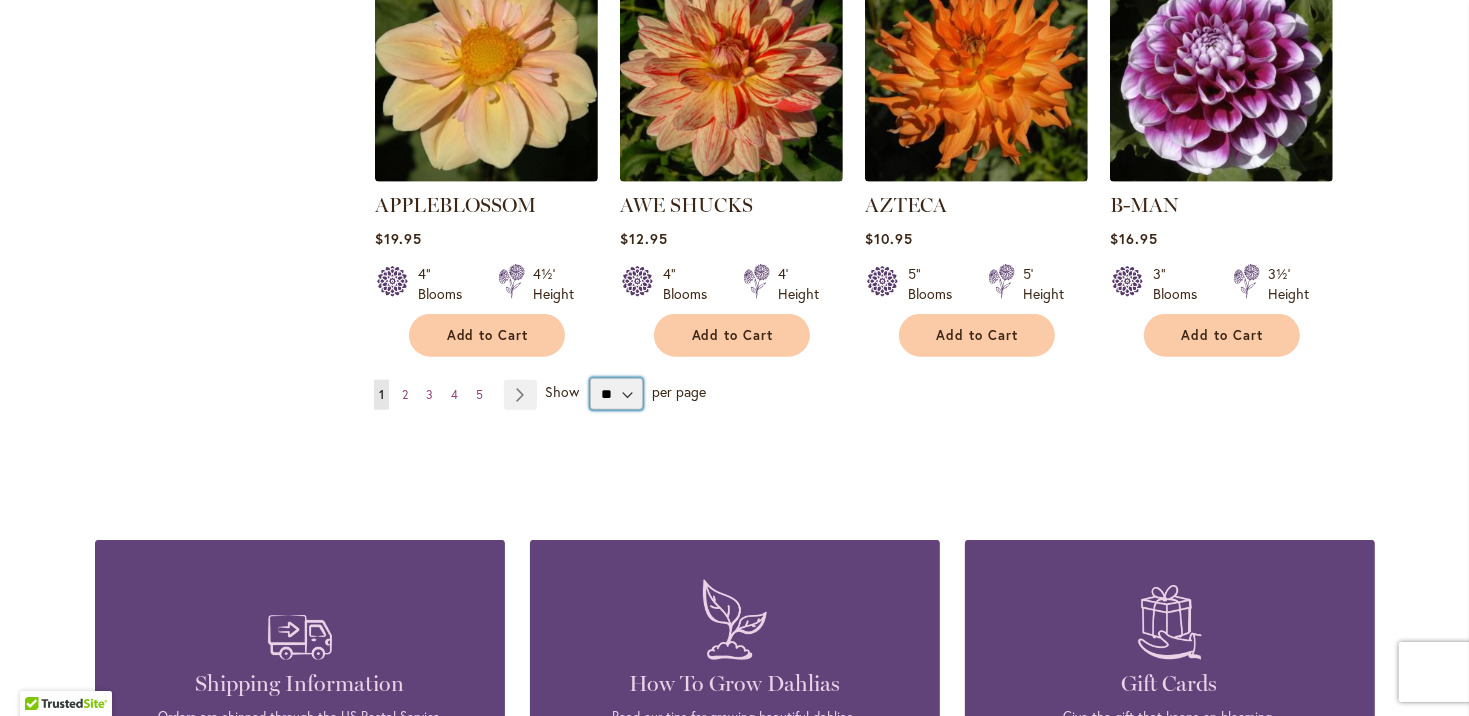 click on "**
**
**
**" at bounding box center [616, 394] 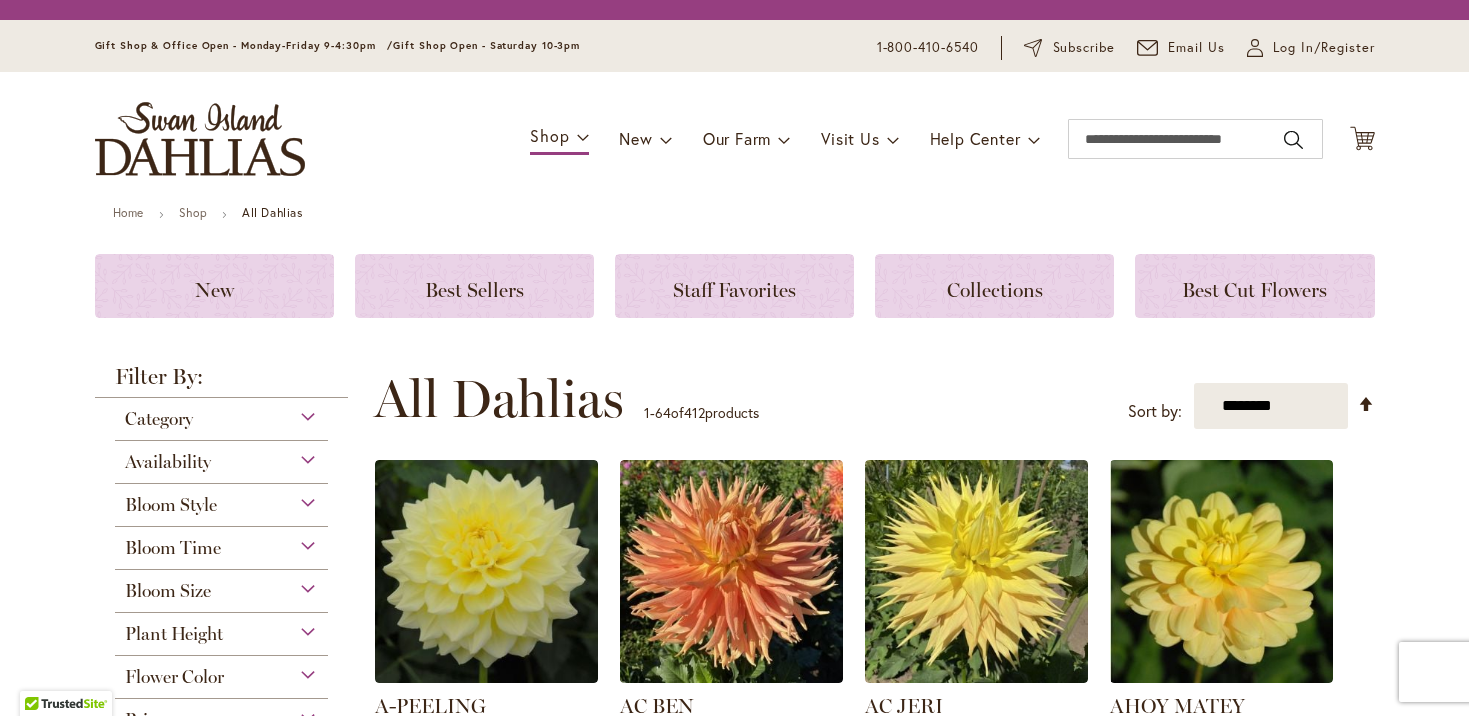 scroll, scrollTop: 0, scrollLeft: 0, axis: both 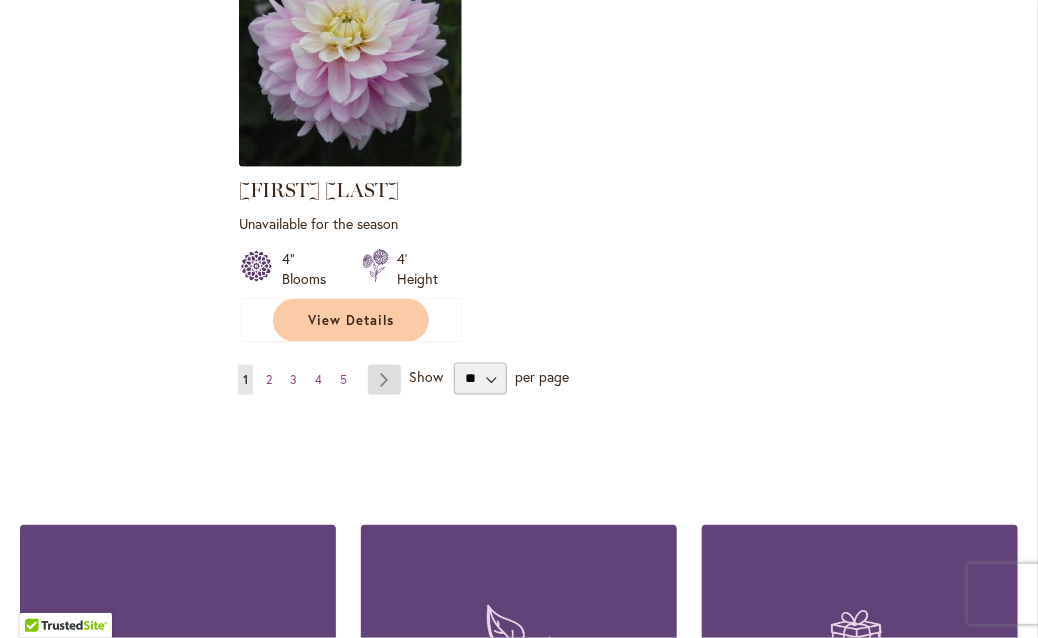 click on "Page
Next" at bounding box center [384, 380] 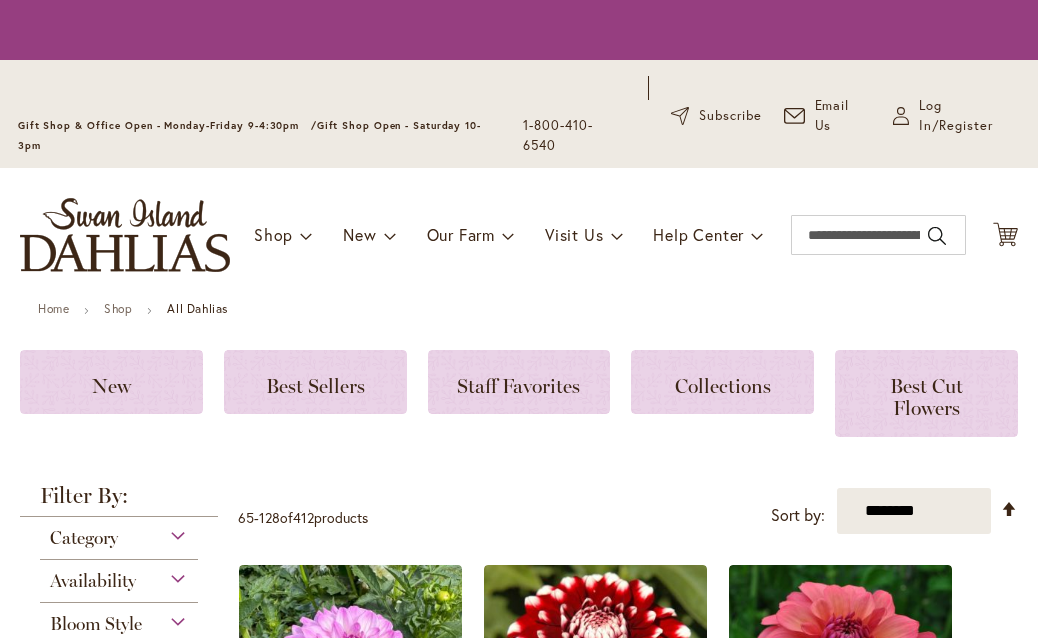 scroll, scrollTop: 0, scrollLeft: 0, axis: both 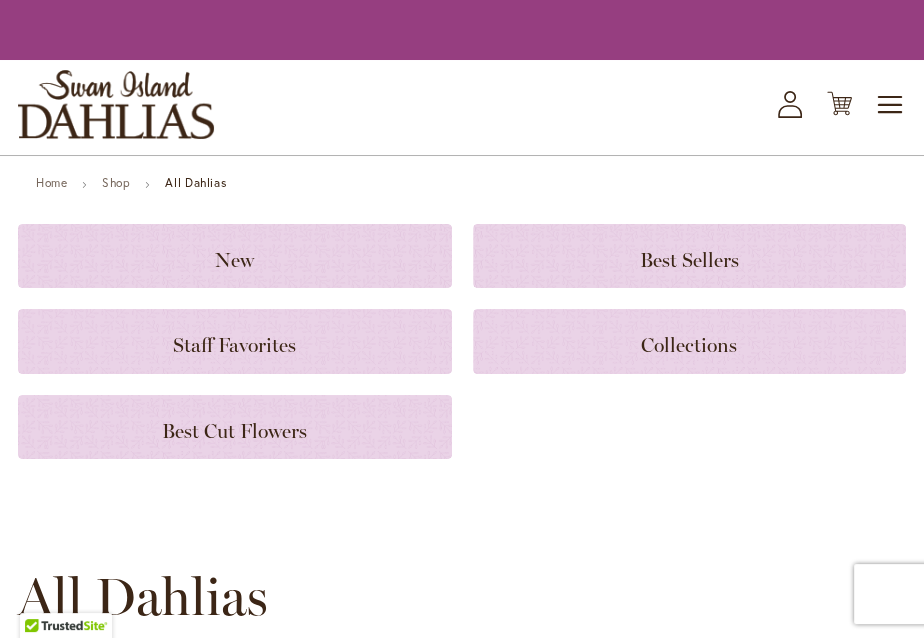 click on "Page
Next" at bounding box center [196, 10187] 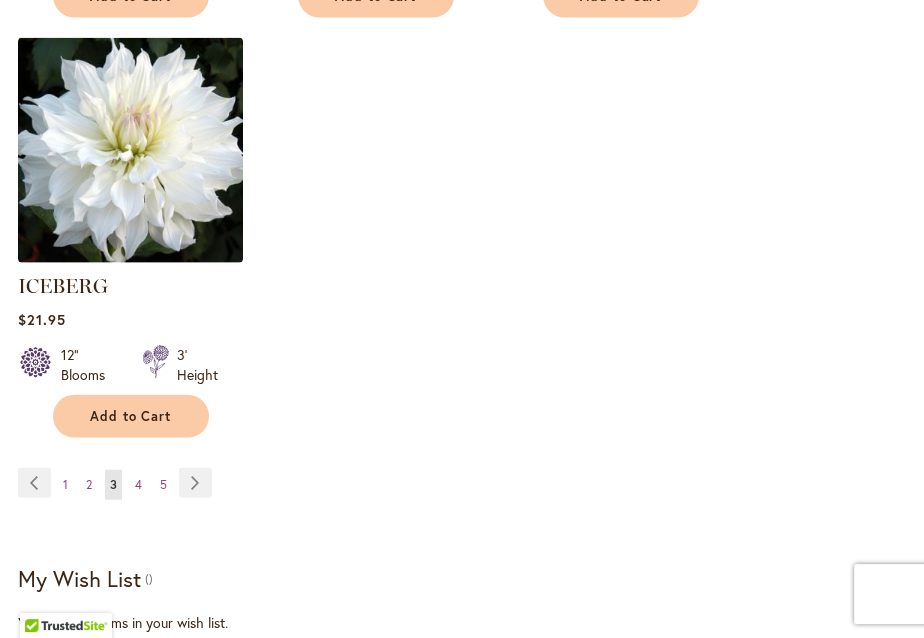 scroll, scrollTop: 9700, scrollLeft: 0, axis: vertical 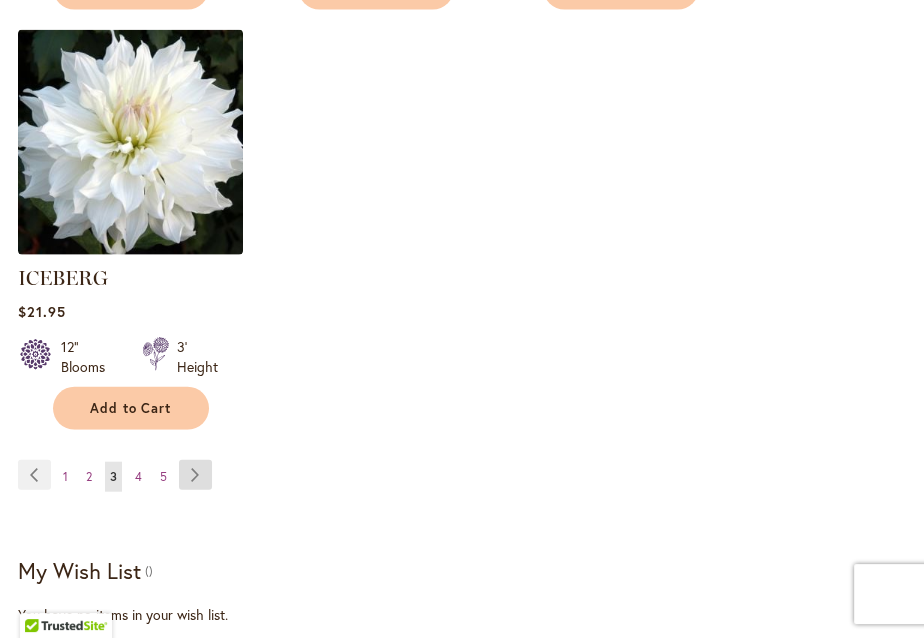 click on "Page
Next" at bounding box center (195, 475) 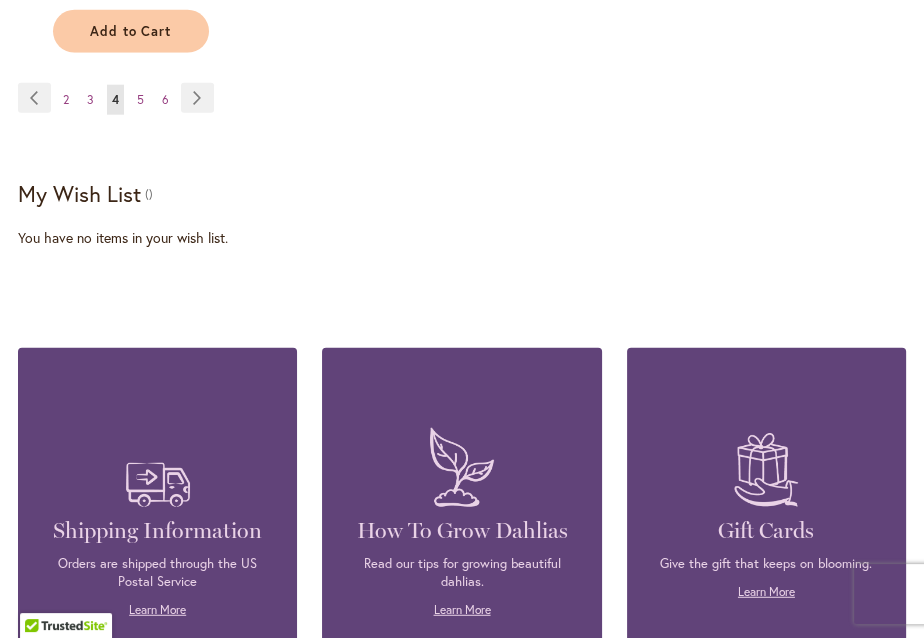 scroll, scrollTop: 9800, scrollLeft: 0, axis: vertical 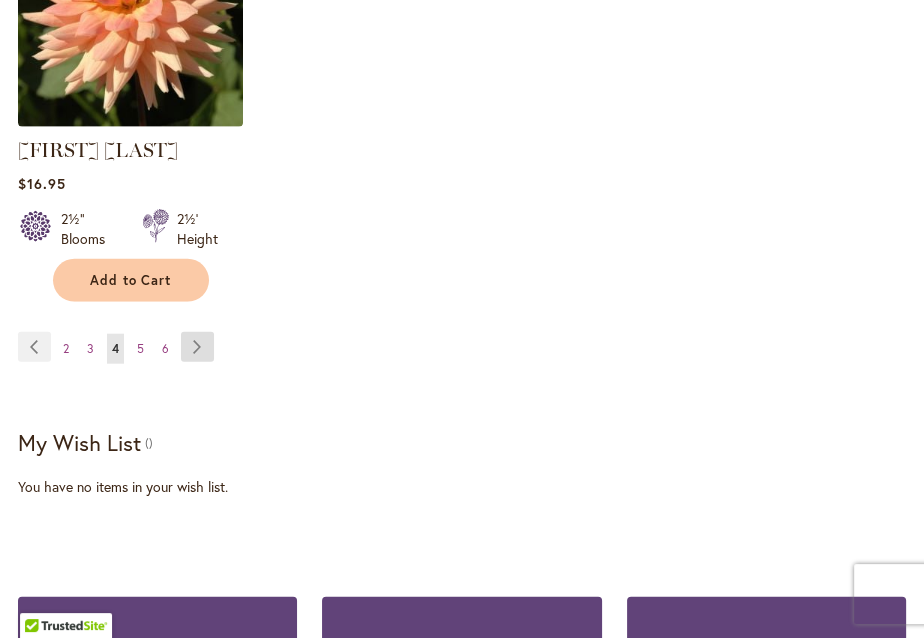 click on "Page
Next" at bounding box center [197, 347] 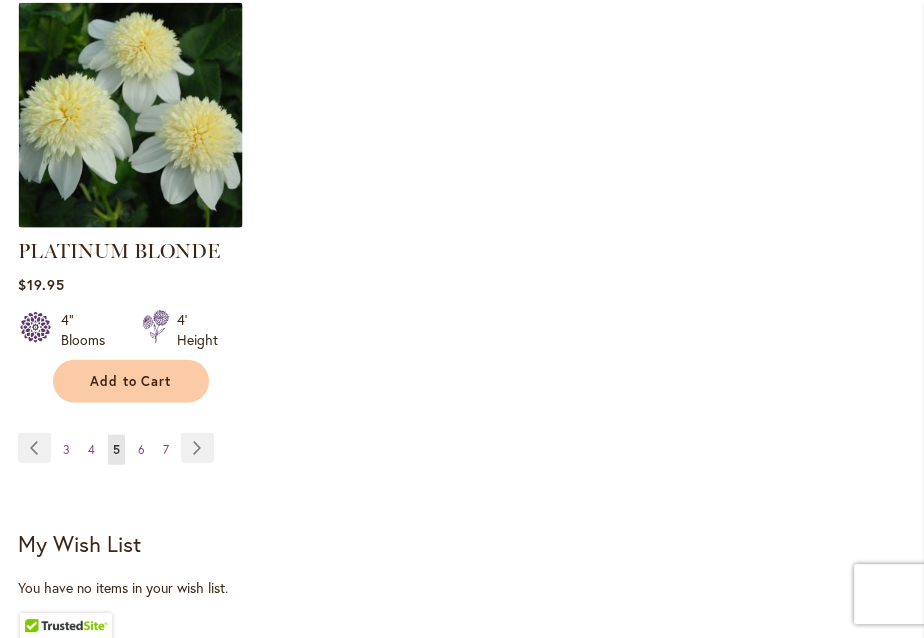 scroll, scrollTop: 9773, scrollLeft: 0, axis: vertical 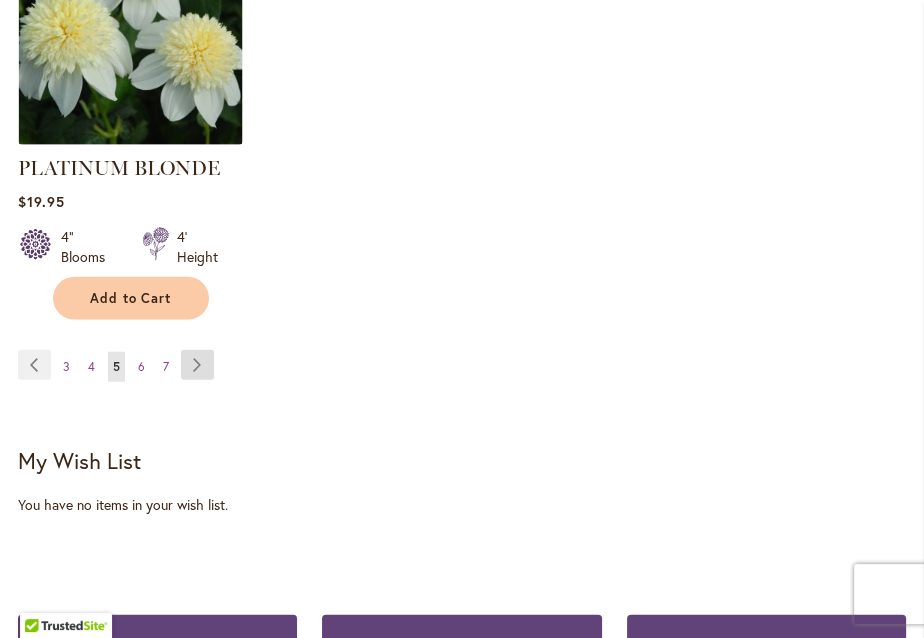 click on "Page
Next" at bounding box center [197, 365] 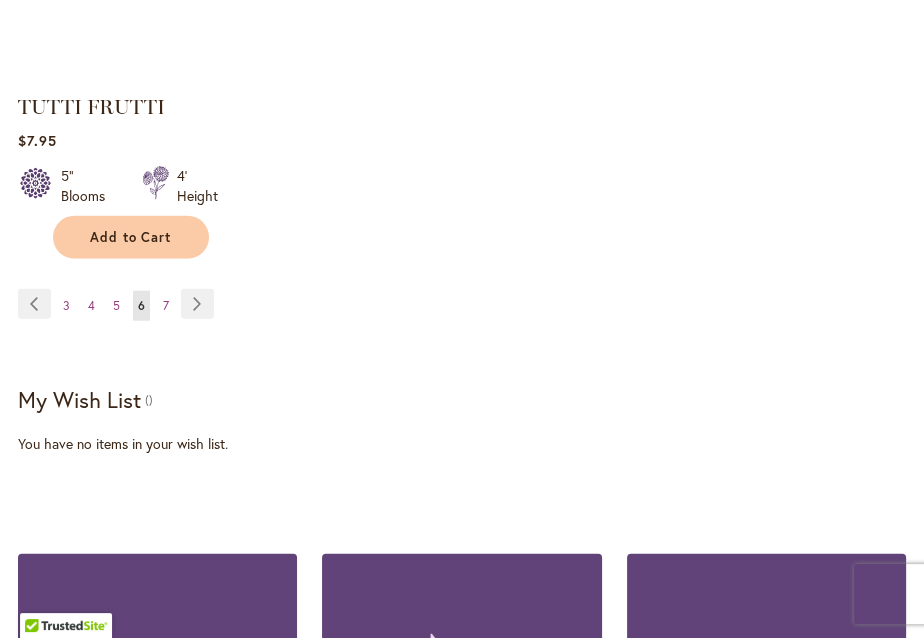 scroll, scrollTop: 9800, scrollLeft: 0, axis: vertical 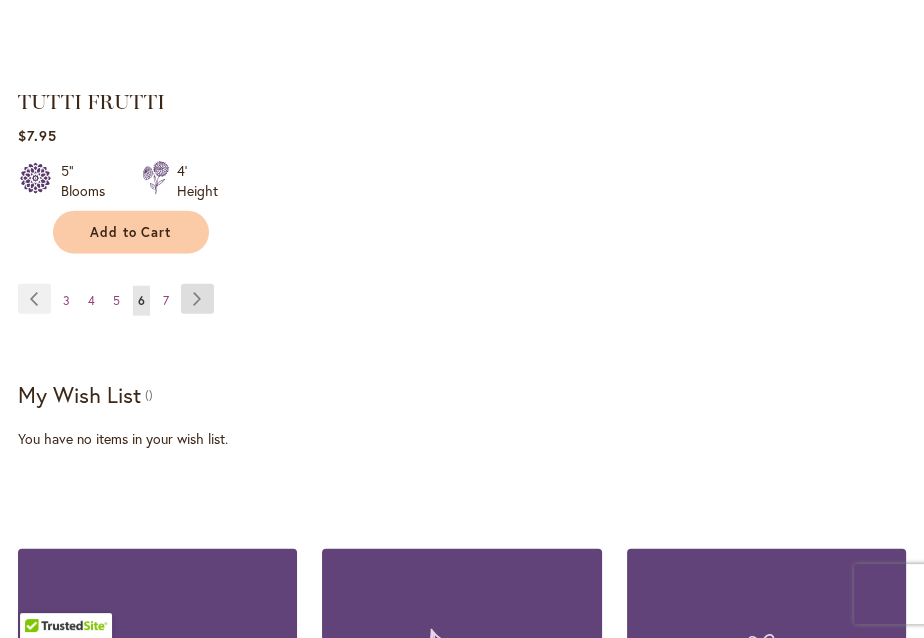 click on "Page
Next" at bounding box center (197, 299) 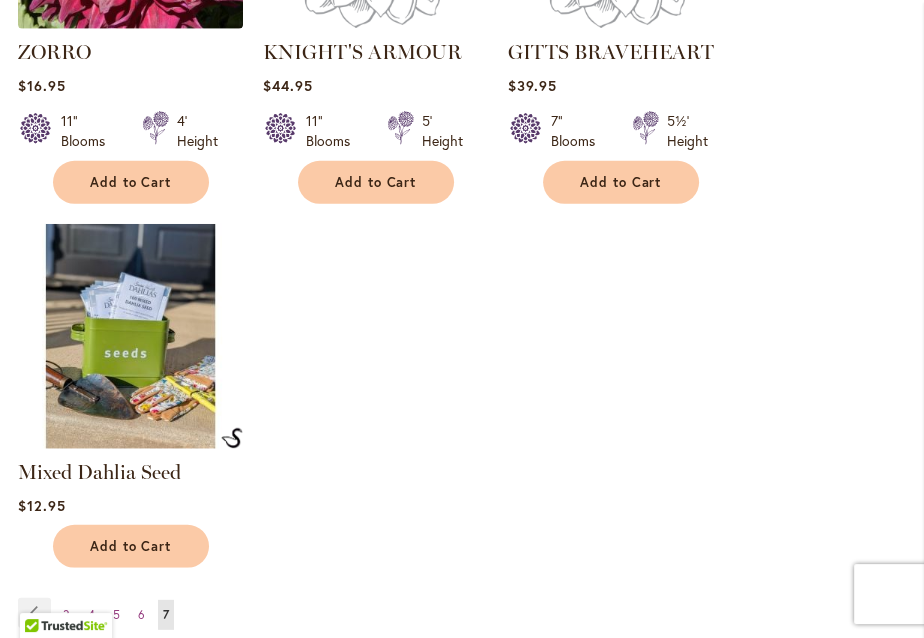scroll, scrollTop: 4373, scrollLeft: 0, axis: vertical 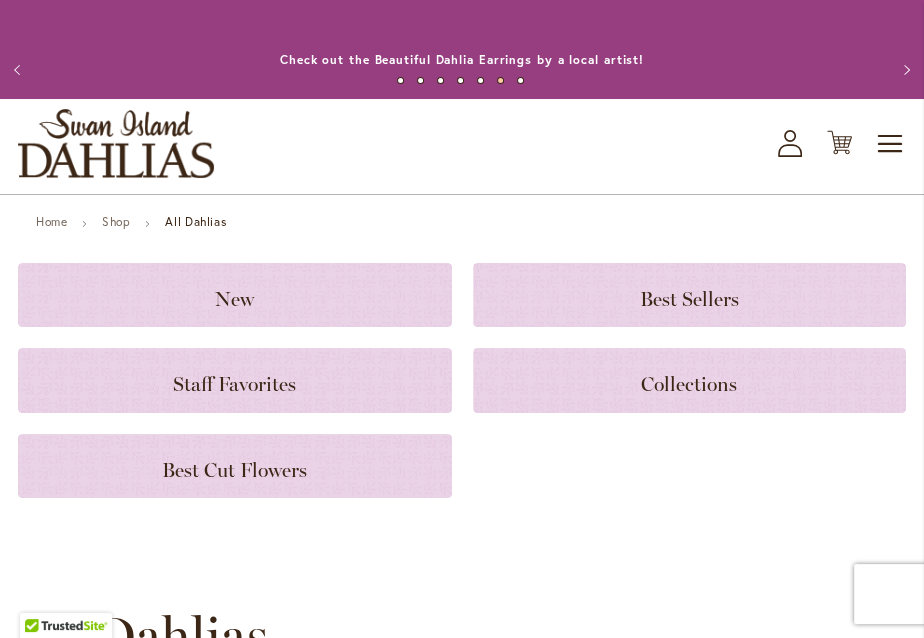 click at bounding box center (116, 143) 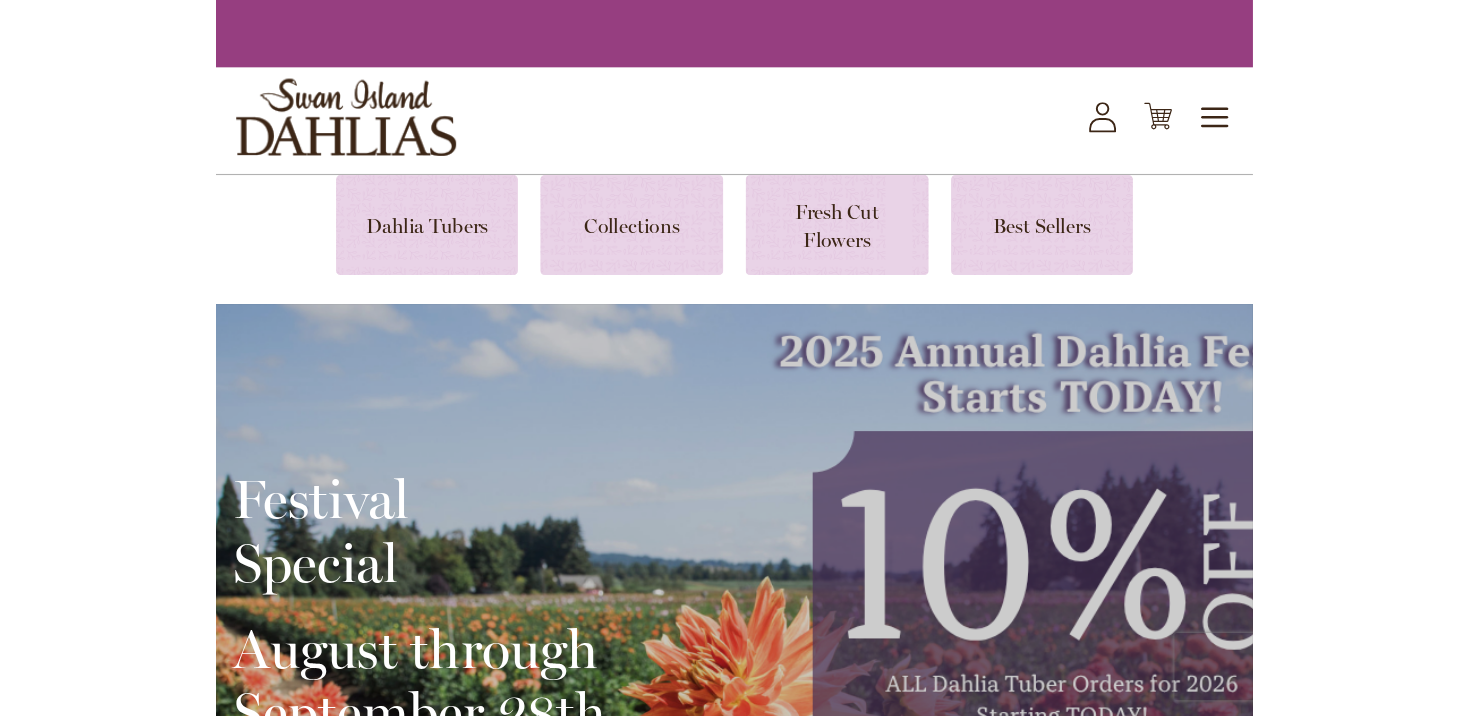 scroll, scrollTop: 0, scrollLeft: 0, axis: both 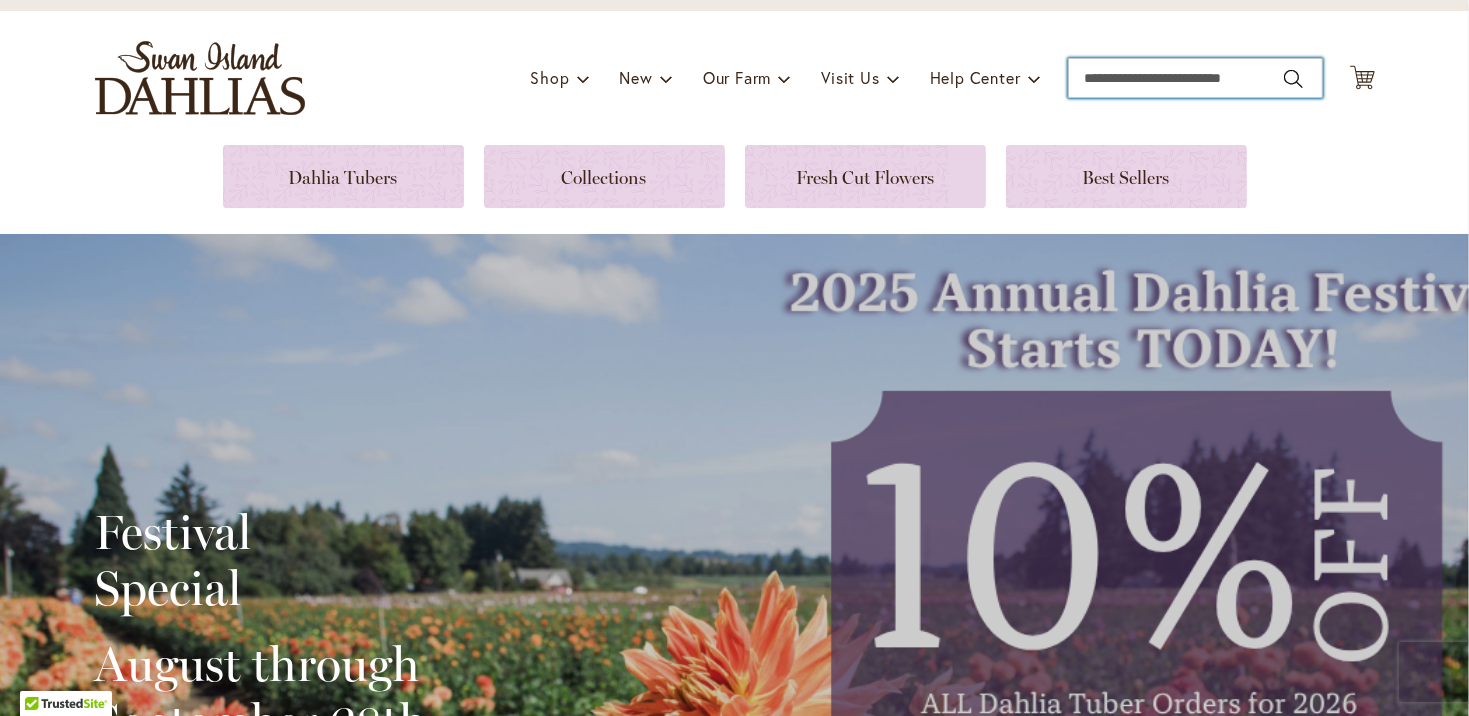 click on "Search" at bounding box center [1195, 78] 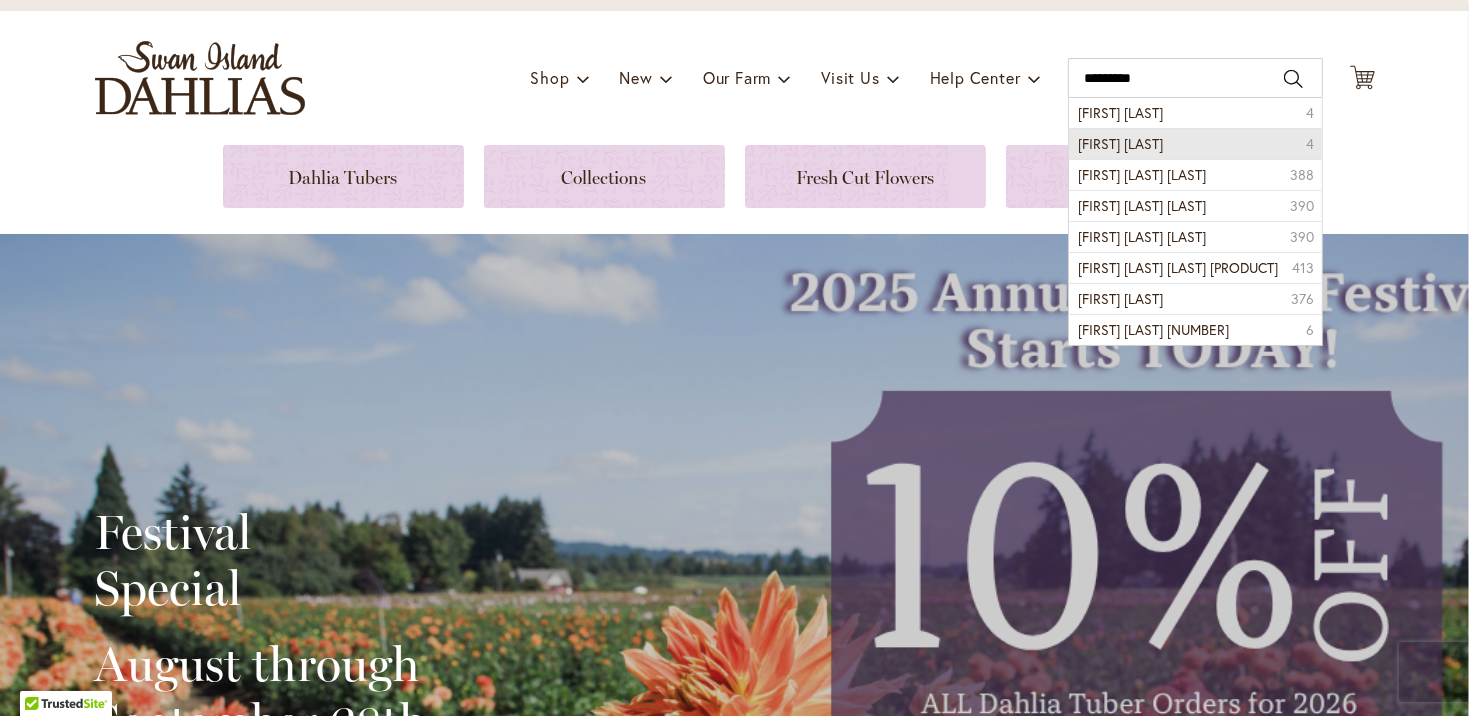 click on "betty anne" at bounding box center (1121, 143) 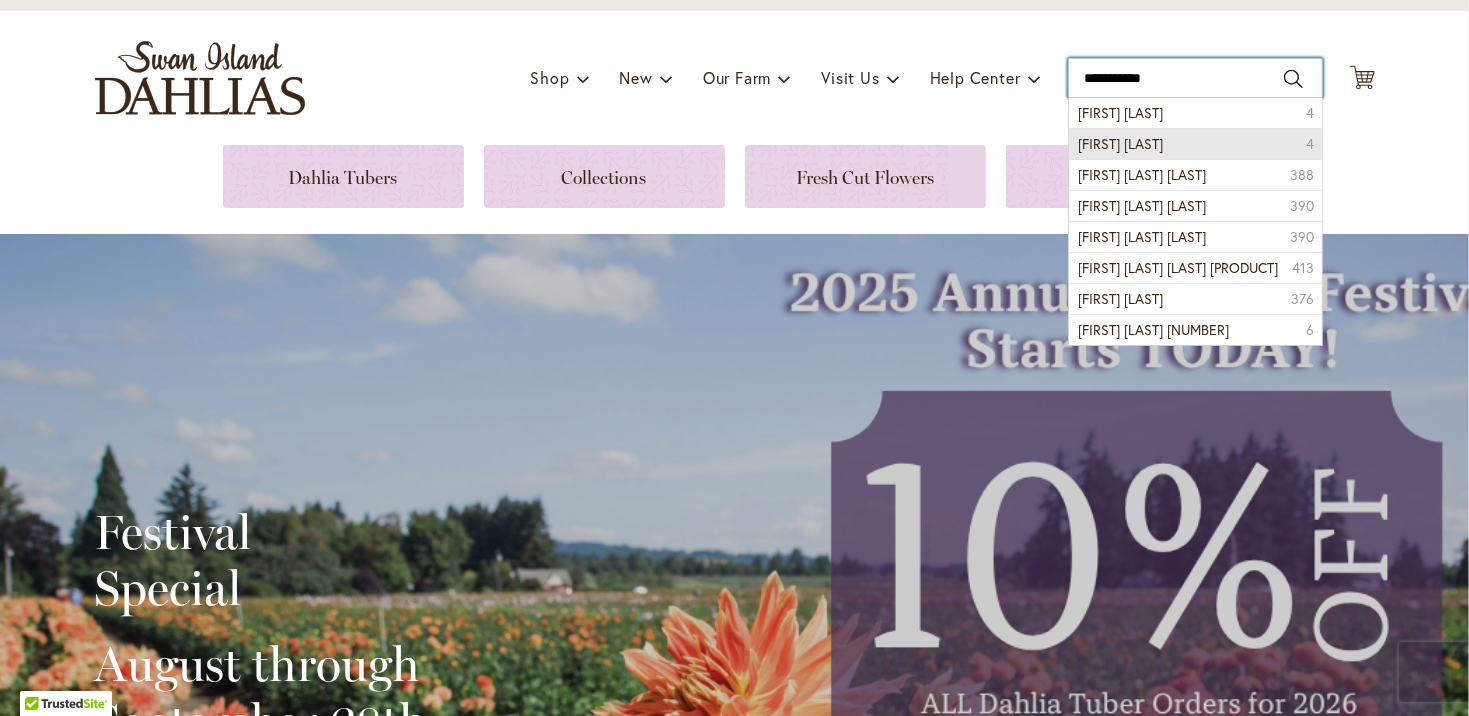 type on "**********" 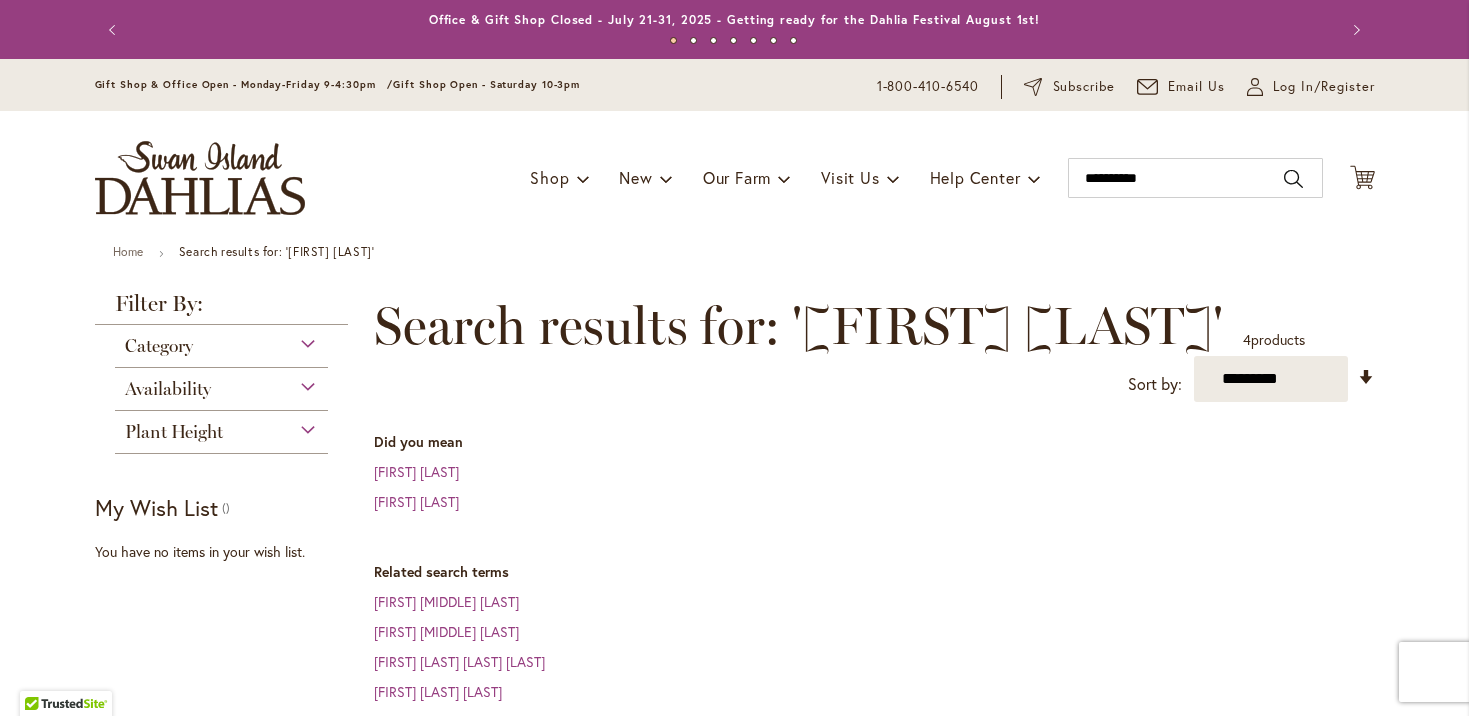 scroll, scrollTop: 0, scrollLeft: 0, axis: both 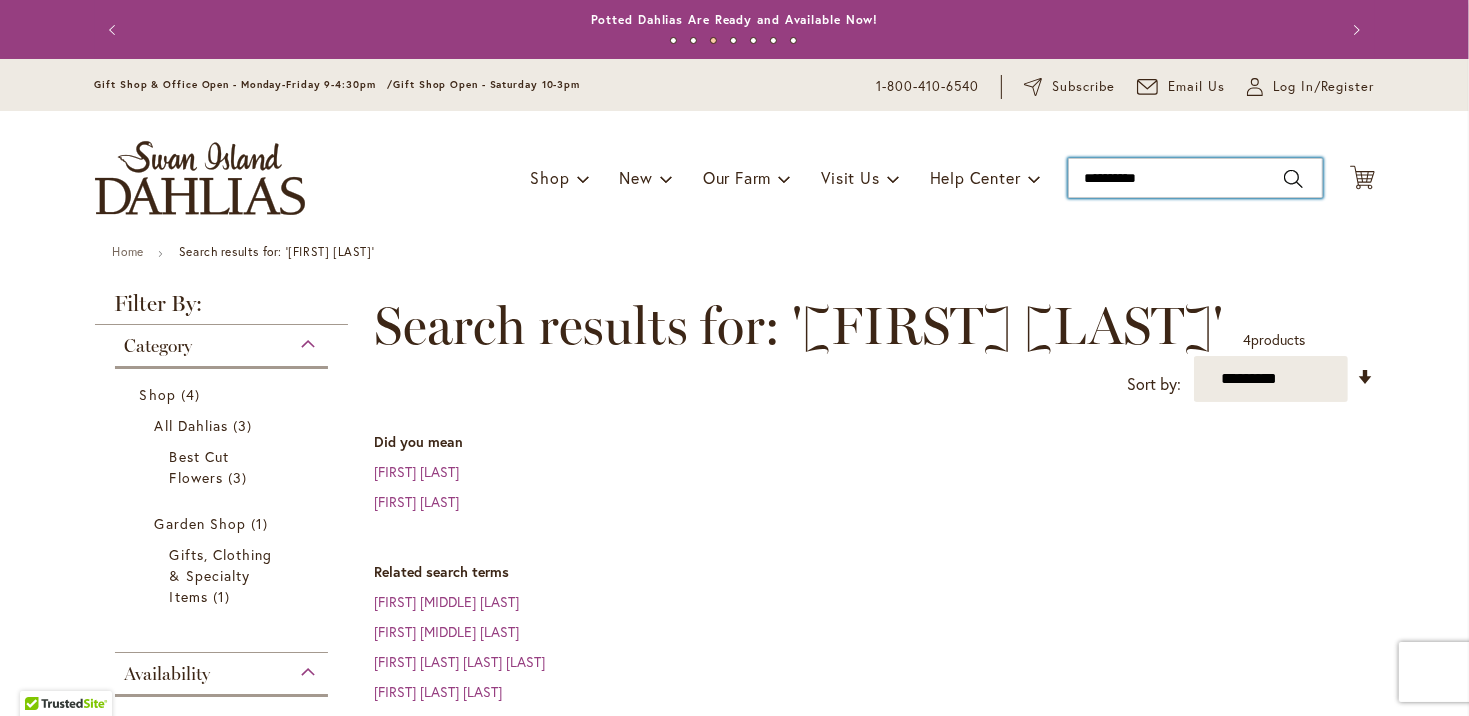 drag, startPoint x: 1156, startPoint y: 177, endPoint x: 1055, endPoint y: 202, distance: 104.048065 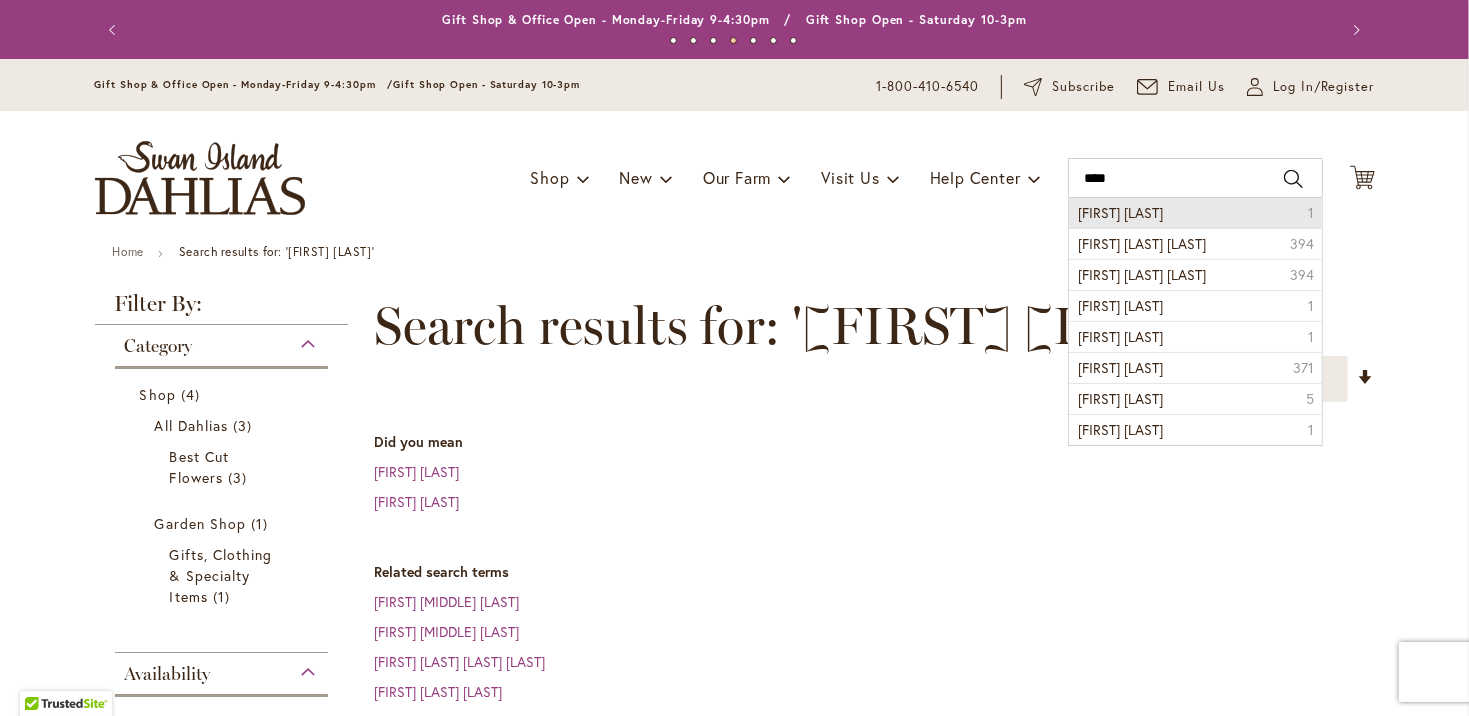 click on "Debra renae" at bounding box center [1121, 212] 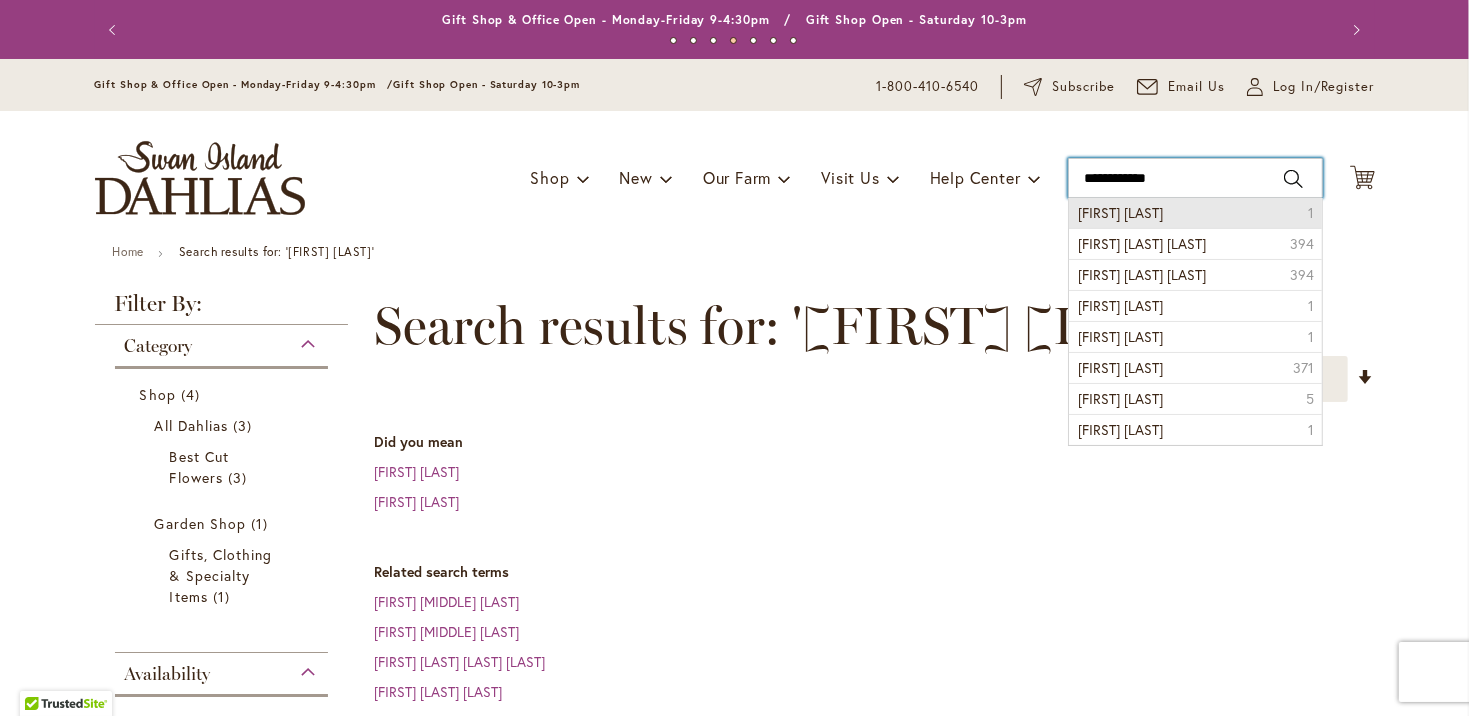 type on "**********" 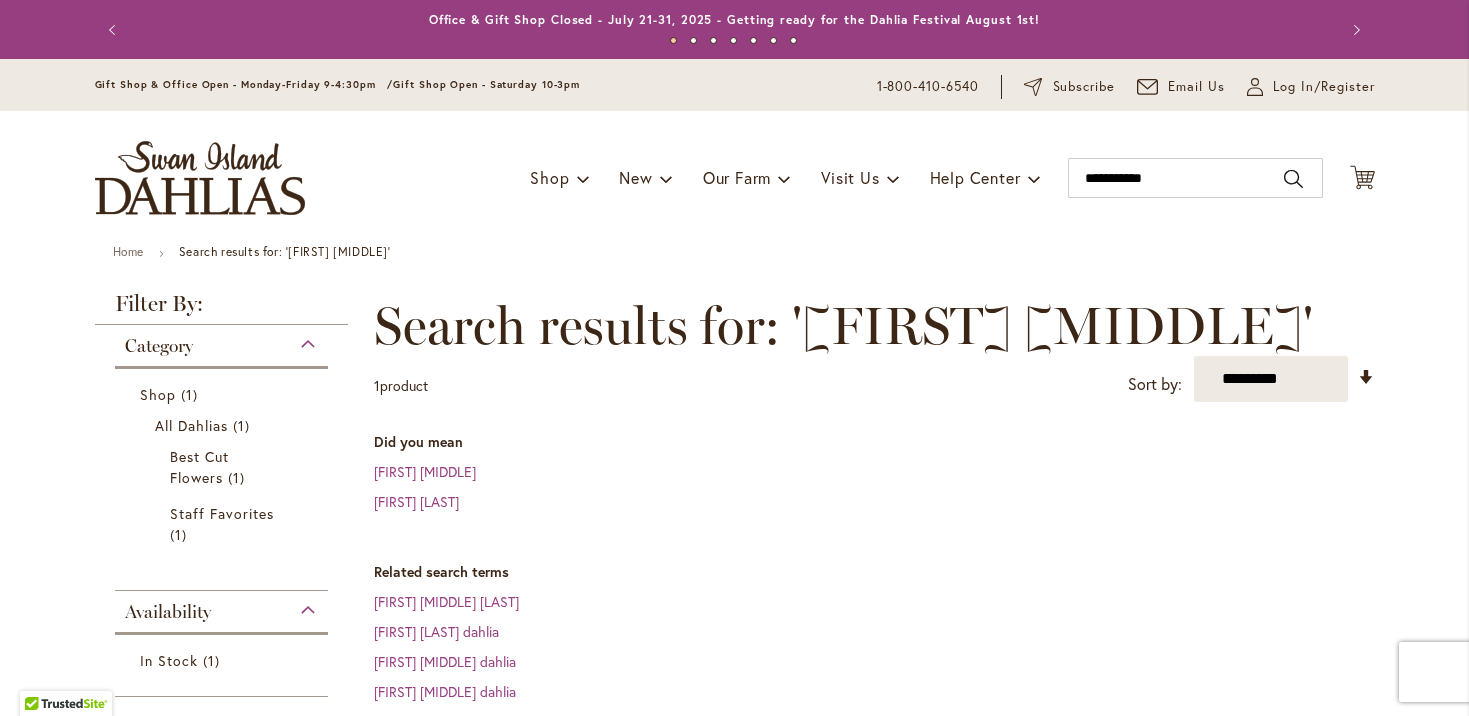 scroll, scrollTop: 0, scrollLeft: 0, axis: both 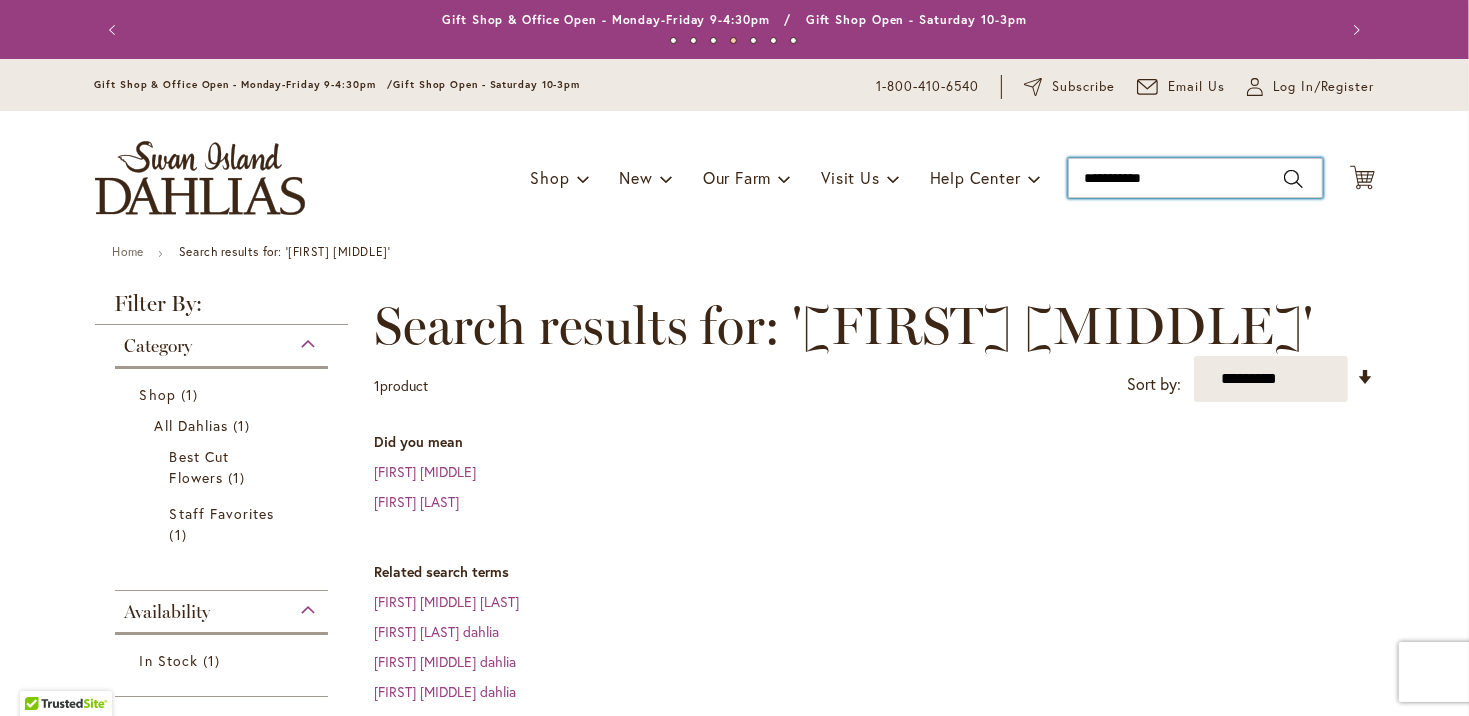 drag, startPoint x: 1190, startPoint y: 177, endPoint x: 1041, endPoint y: 176, distance: 149.00336 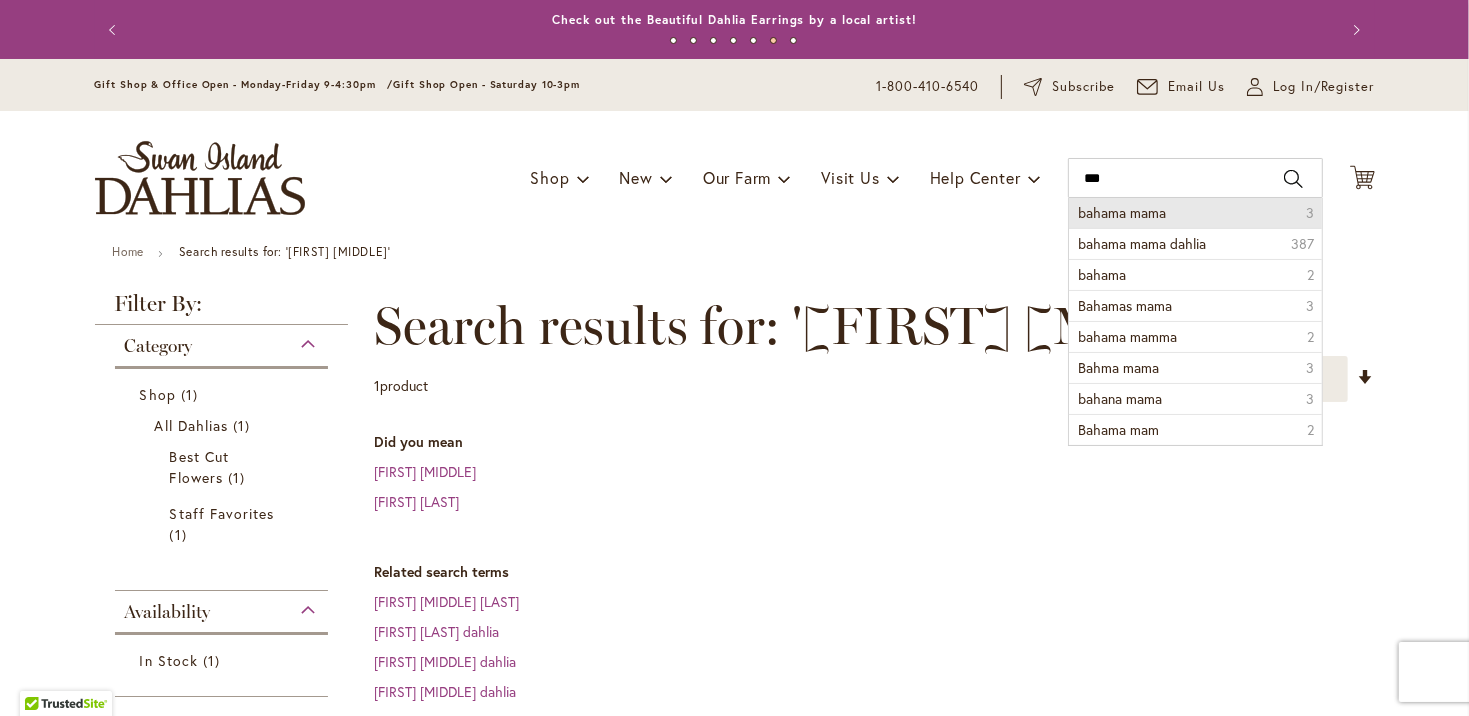 click on "bahama mama" at bounding box center [1123, 212] 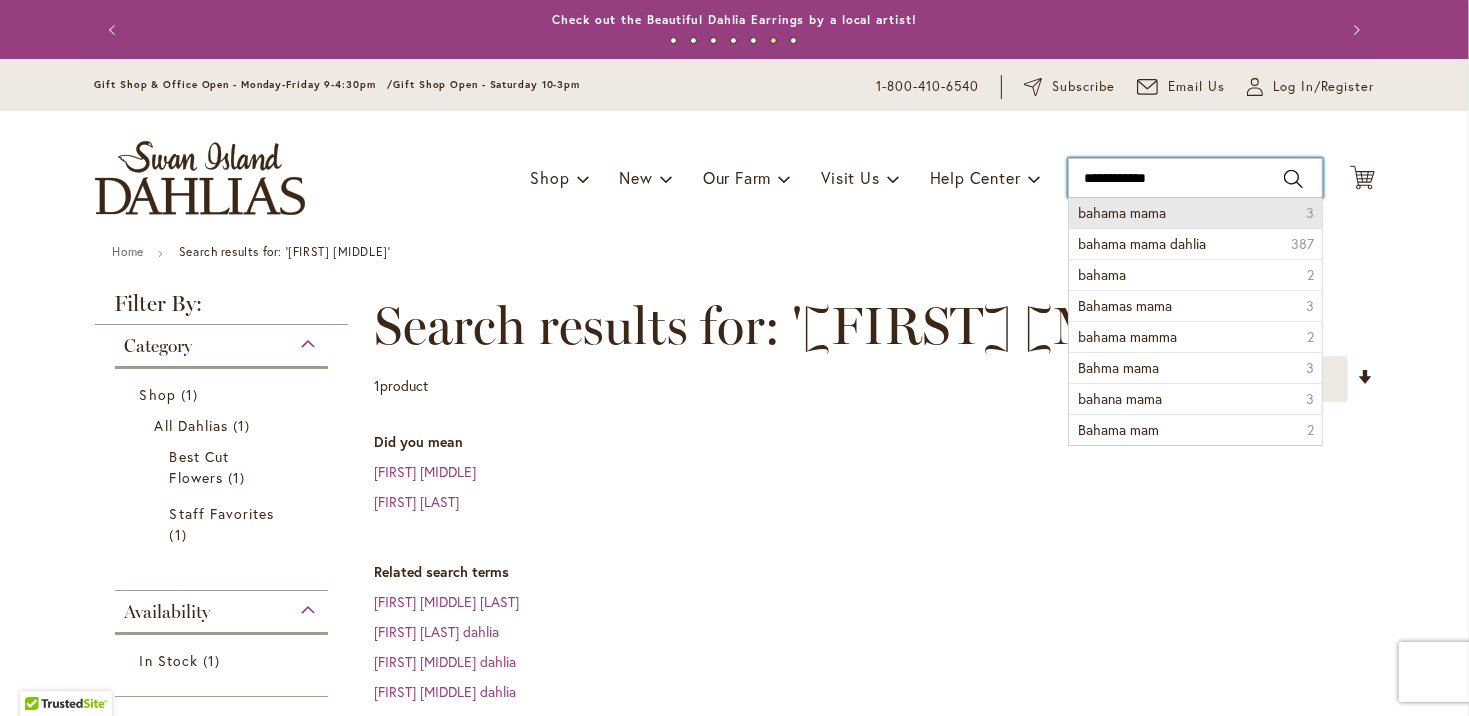 type on "**********" 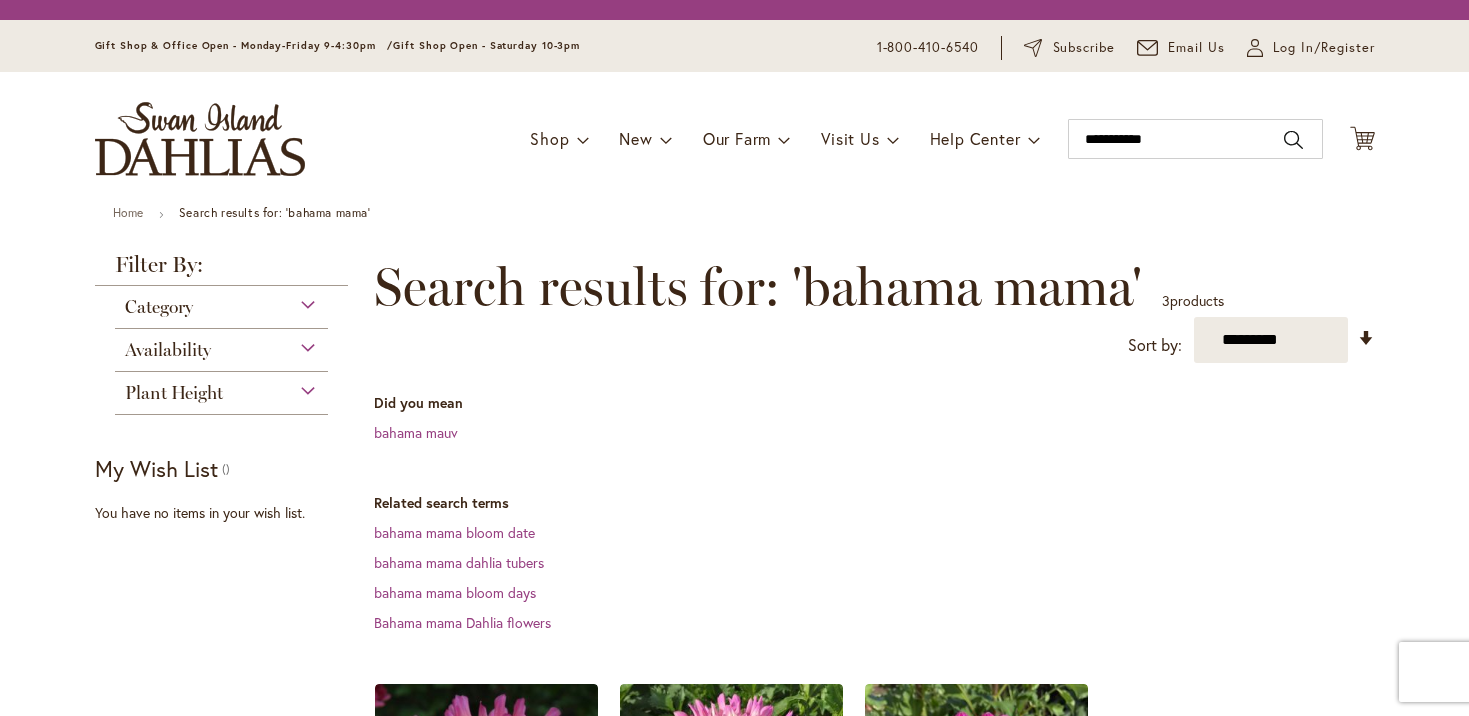scroll, scrollTop: 0, scrollLeft: 0, axis: both 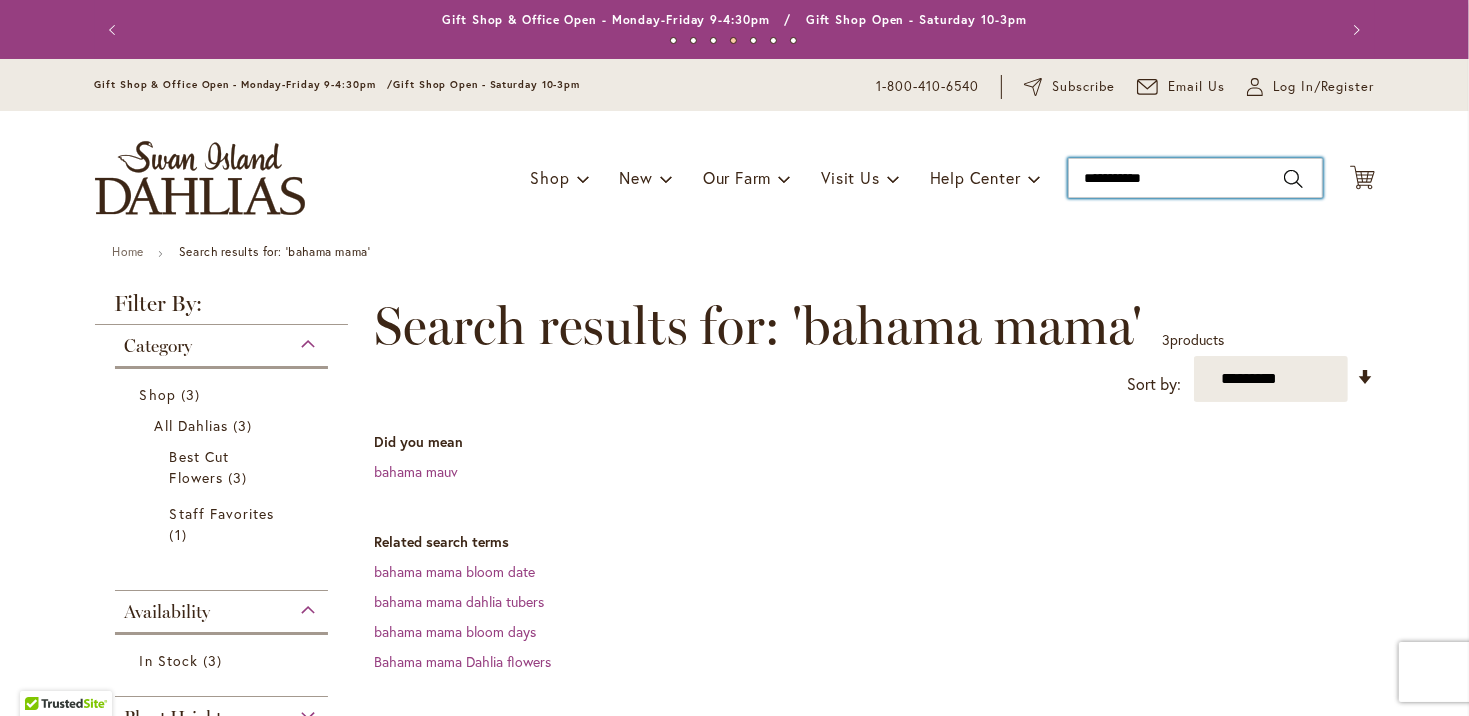 drag, startPoint x: 1179, startPoint y: 179, endPoint x: 1055, endPoint y: 179, distance: 124 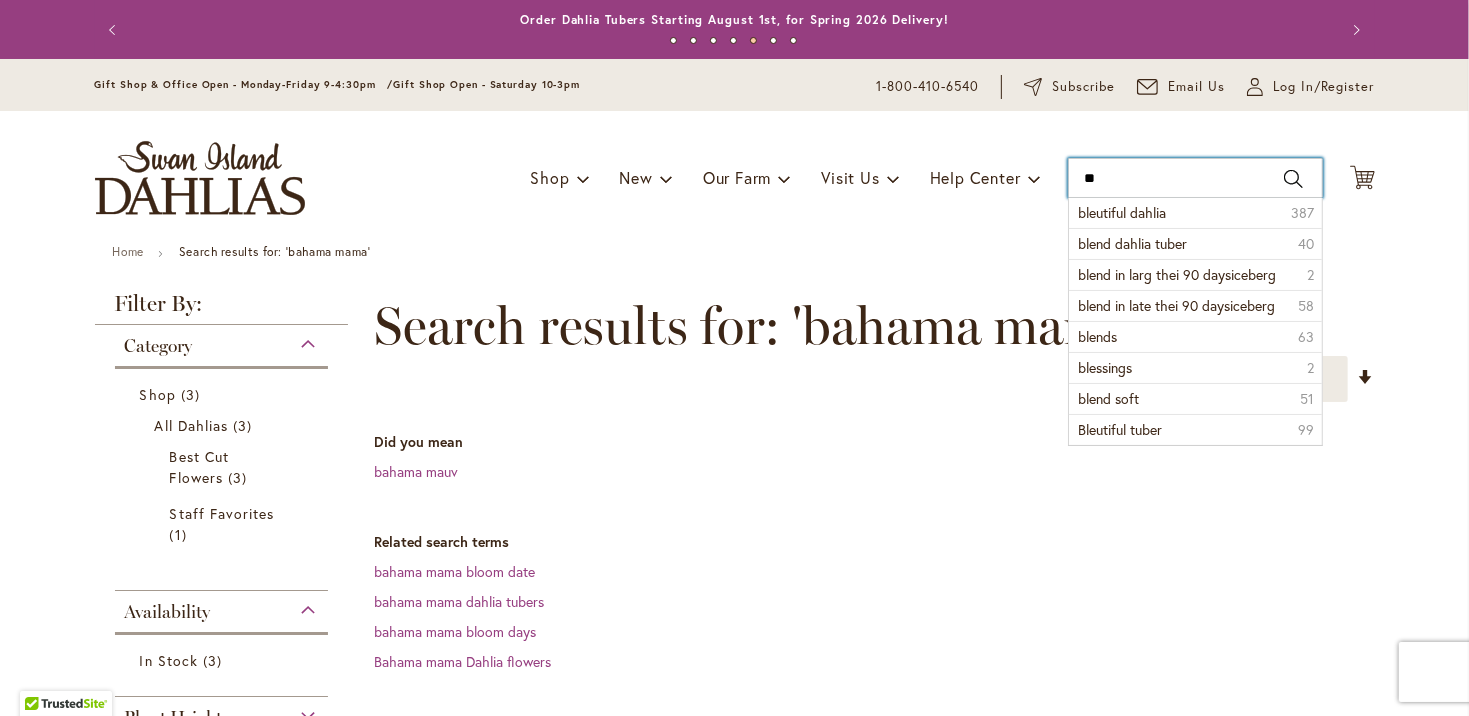 type on "*" 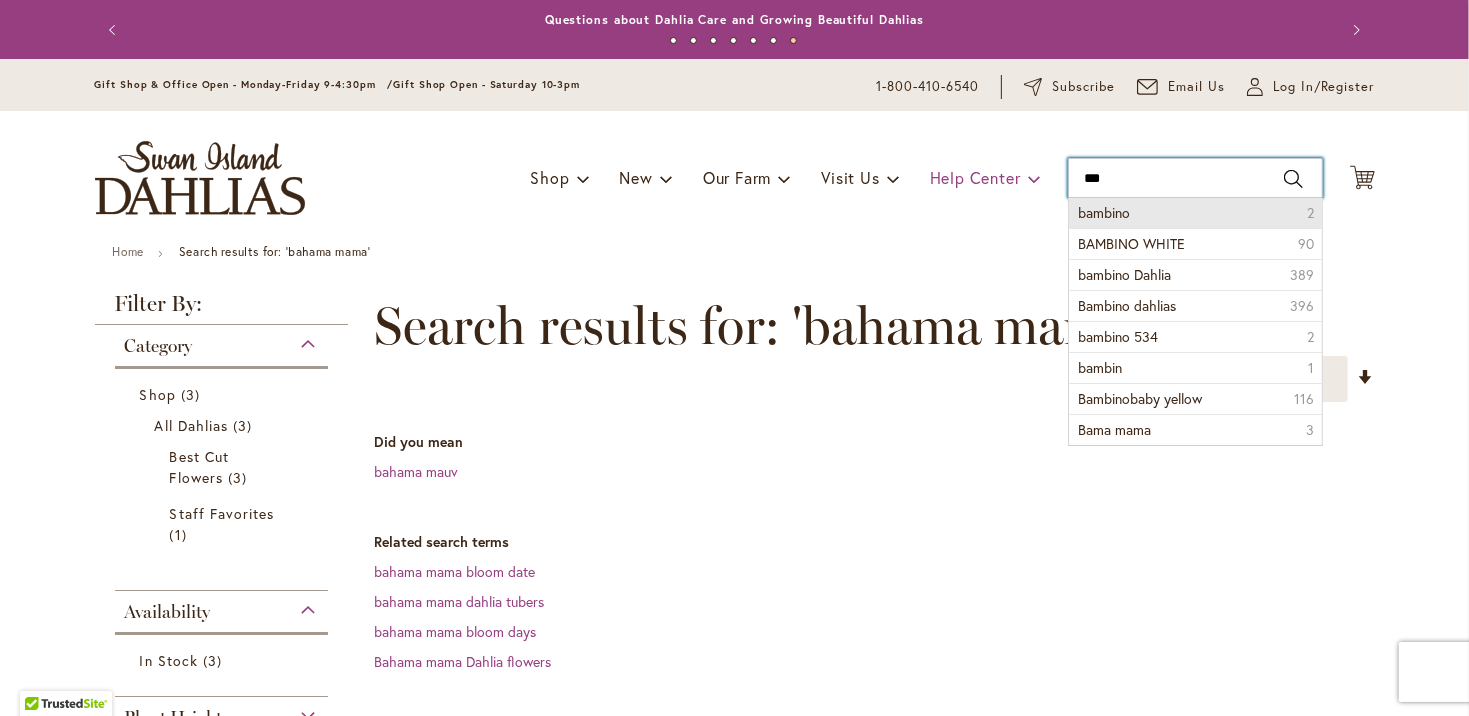 drag, startPoint x: 1108, startPoint y: 181, endPoint x: 1027, endPoint y: 186, distance: 81.154175 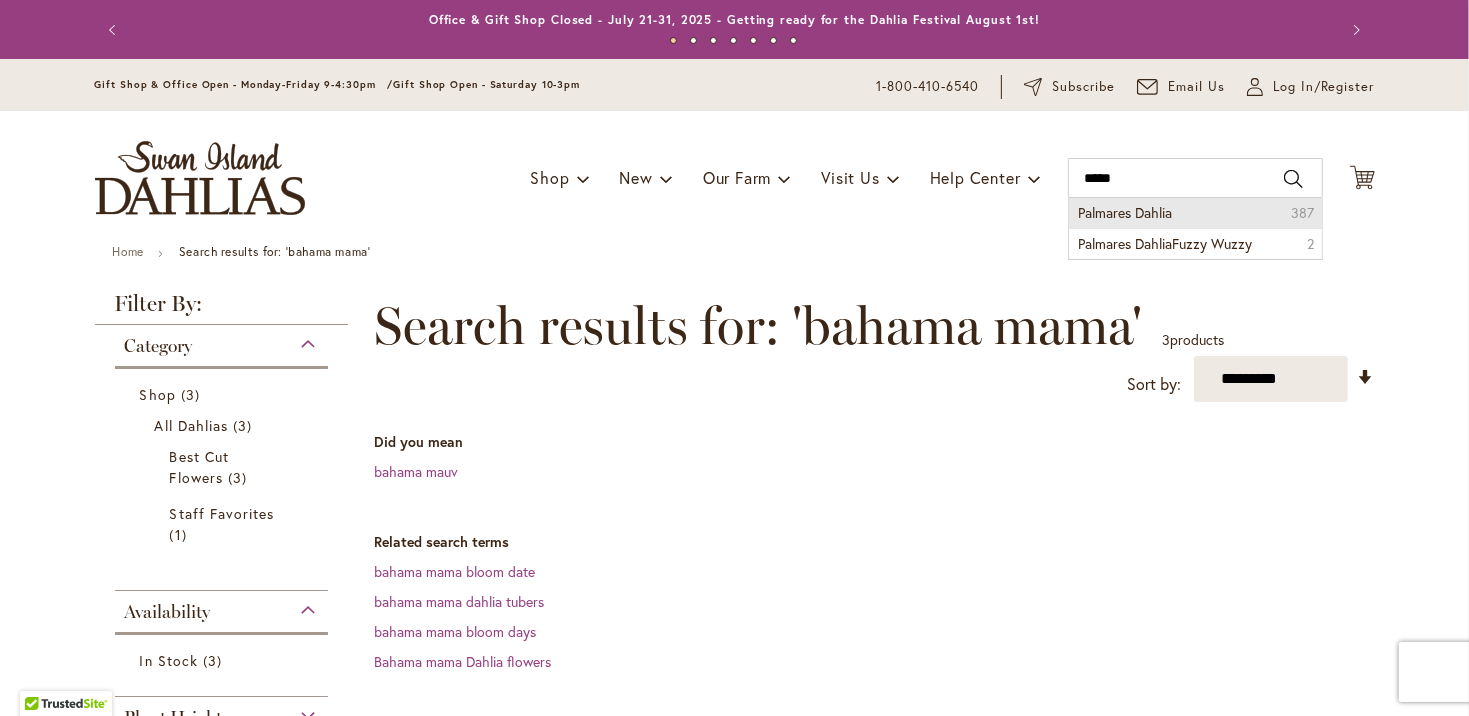 click on "Palmares Dahlia" at bounding box center (1126, 212) 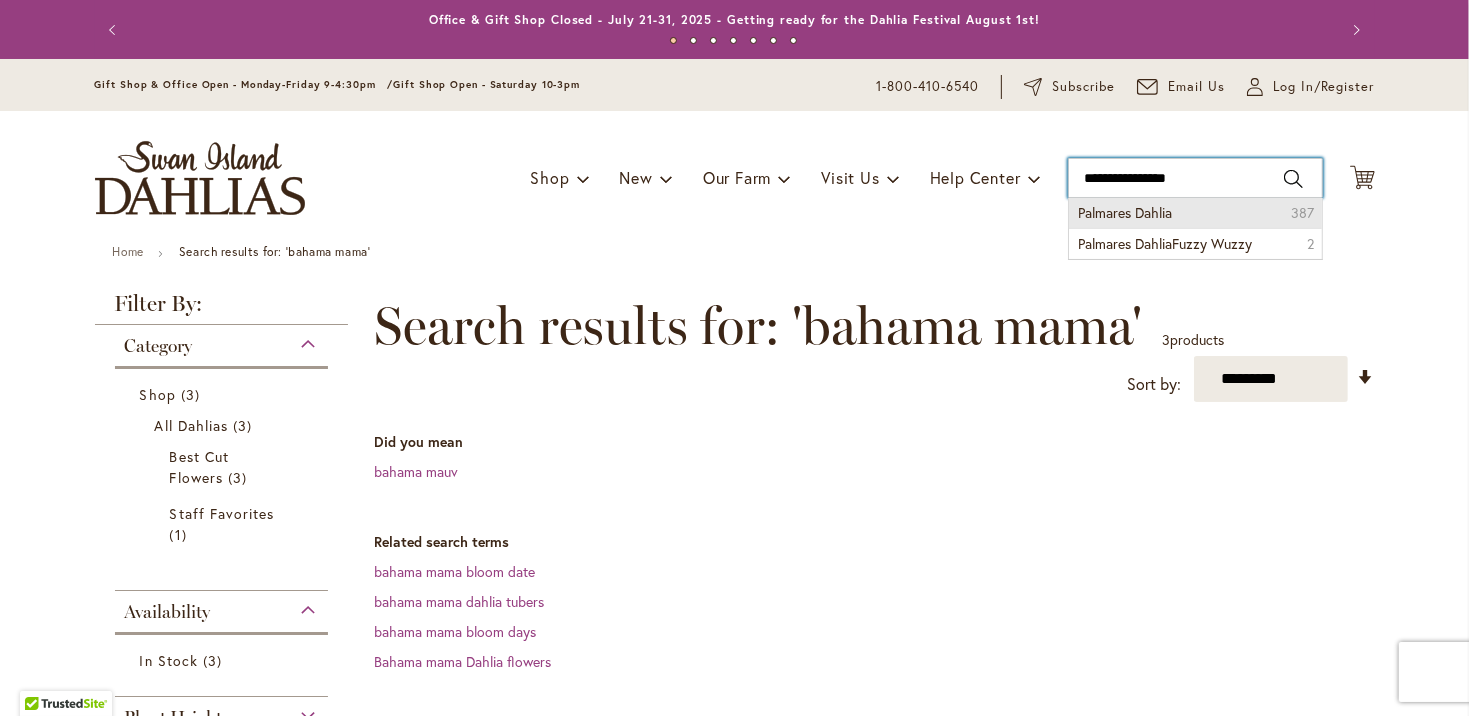 type on "**********" 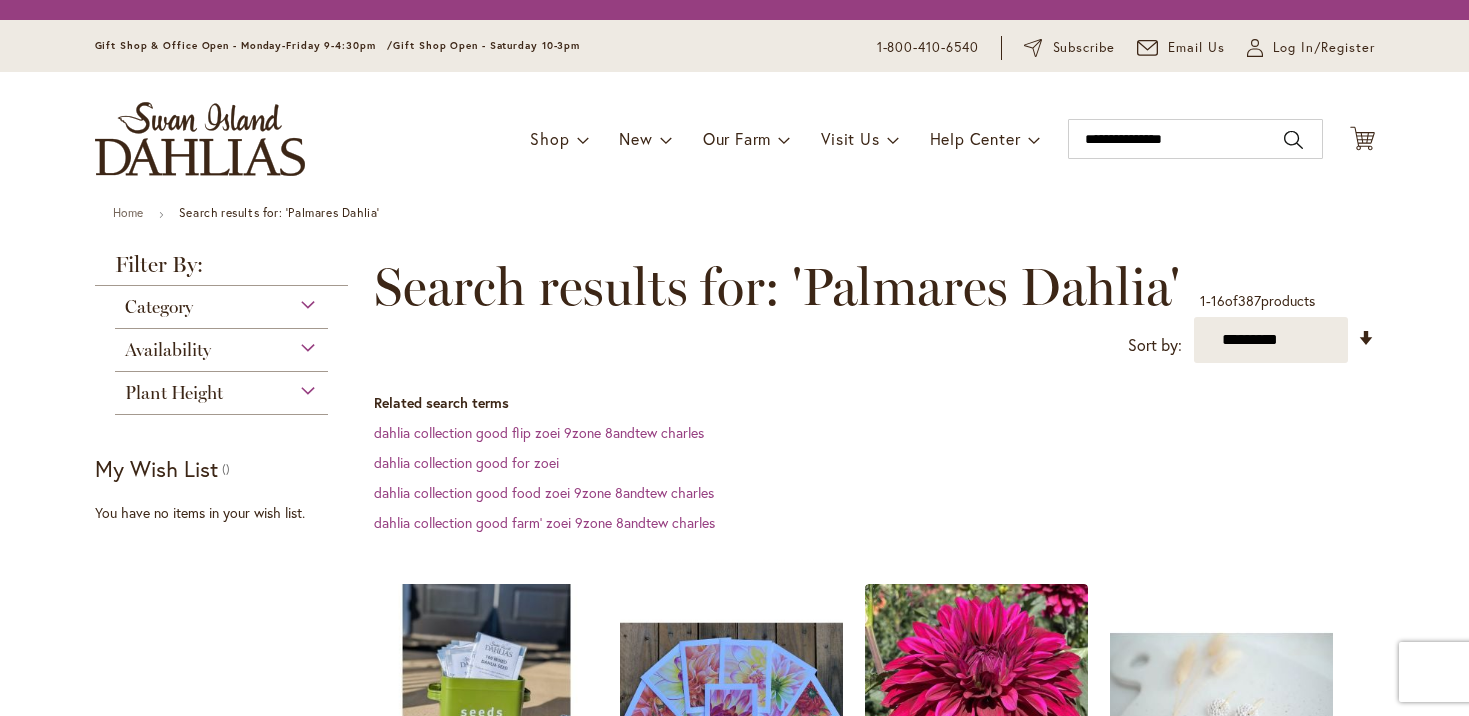 scroll, scrollTop: 0, scrollLeft: 0, axis: both 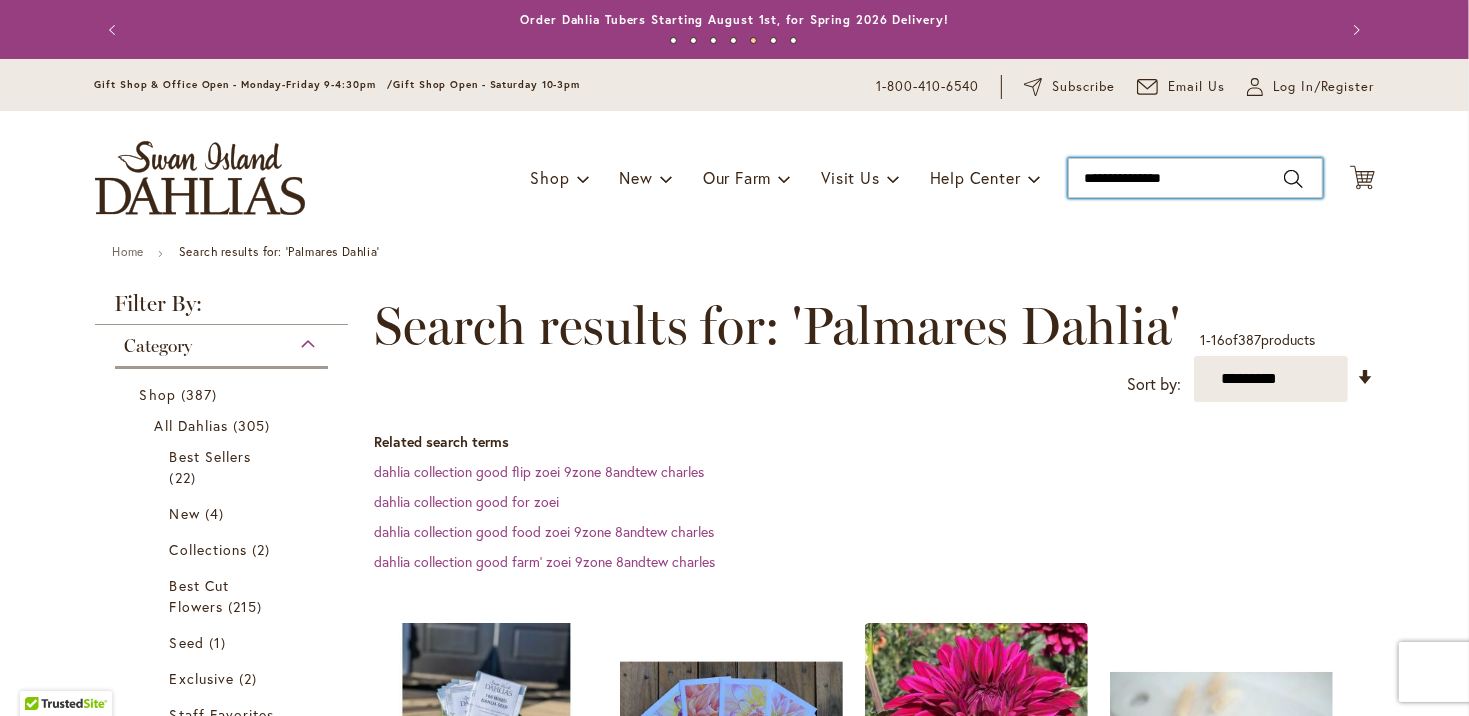 drag, startPoint x: 1201, startPoint y: 179, endPoint x: 1055, endPoint y: 179, distance: 146 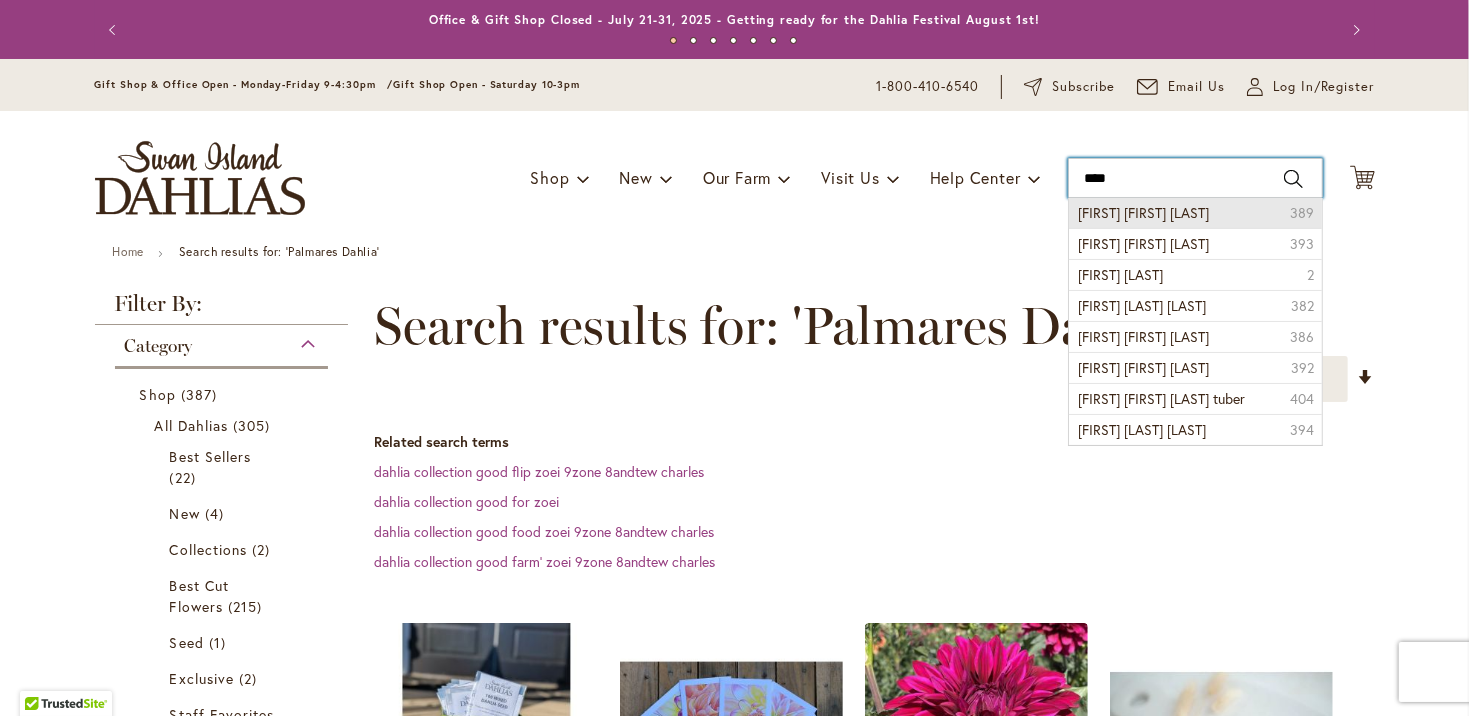 click on "****" at bounding box center (1195, 178) 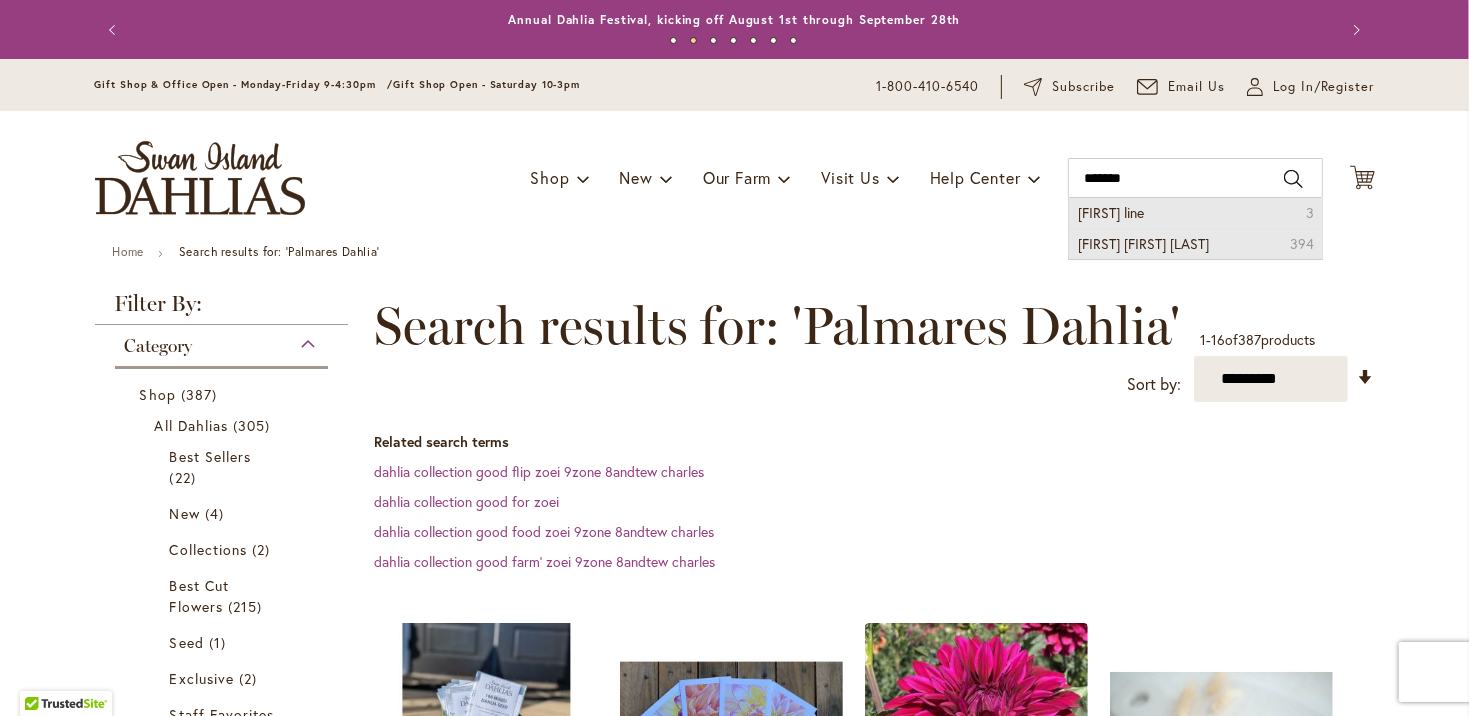 drag, startPoint x: 1098, startPoint y: 246, endPoint x: 1096, endPoint y: 222, distance: 24.083189 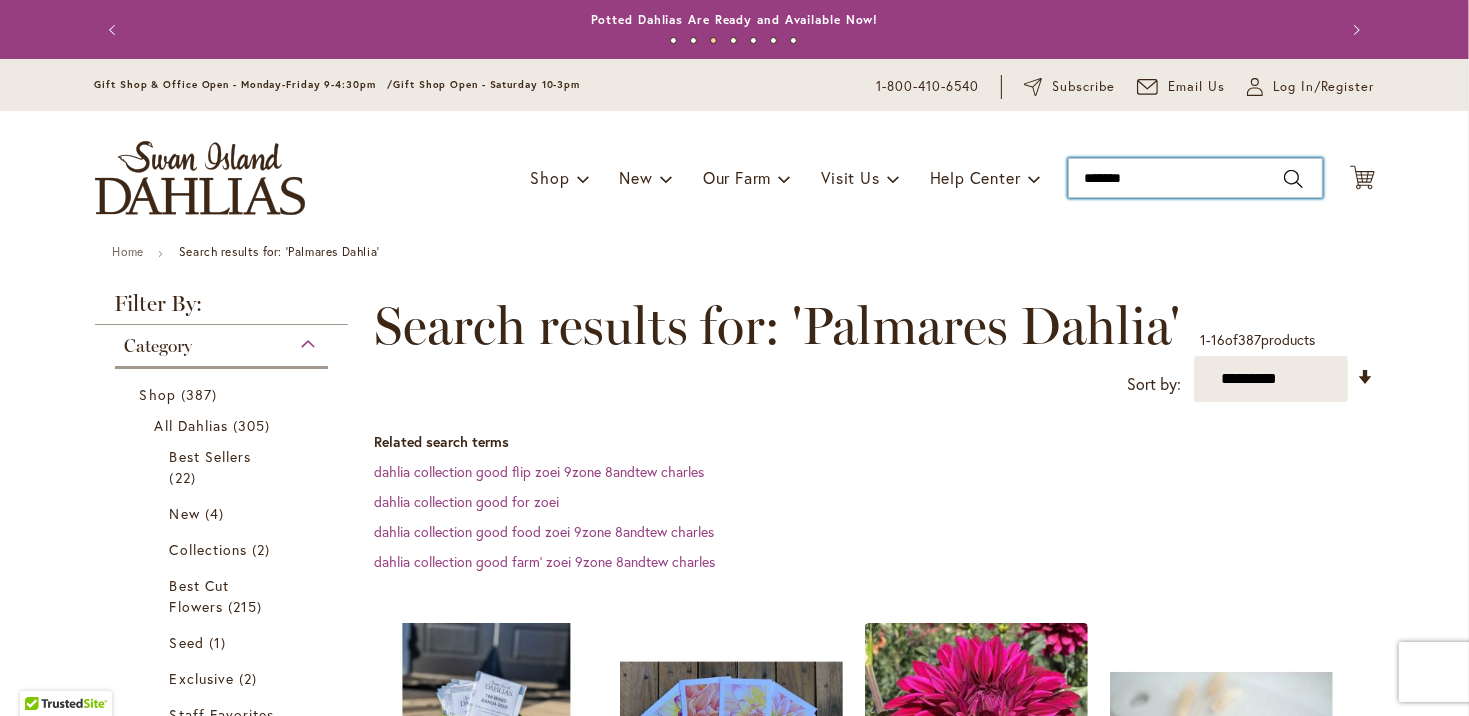 click on "*******" at bounding box center [1195, 178] 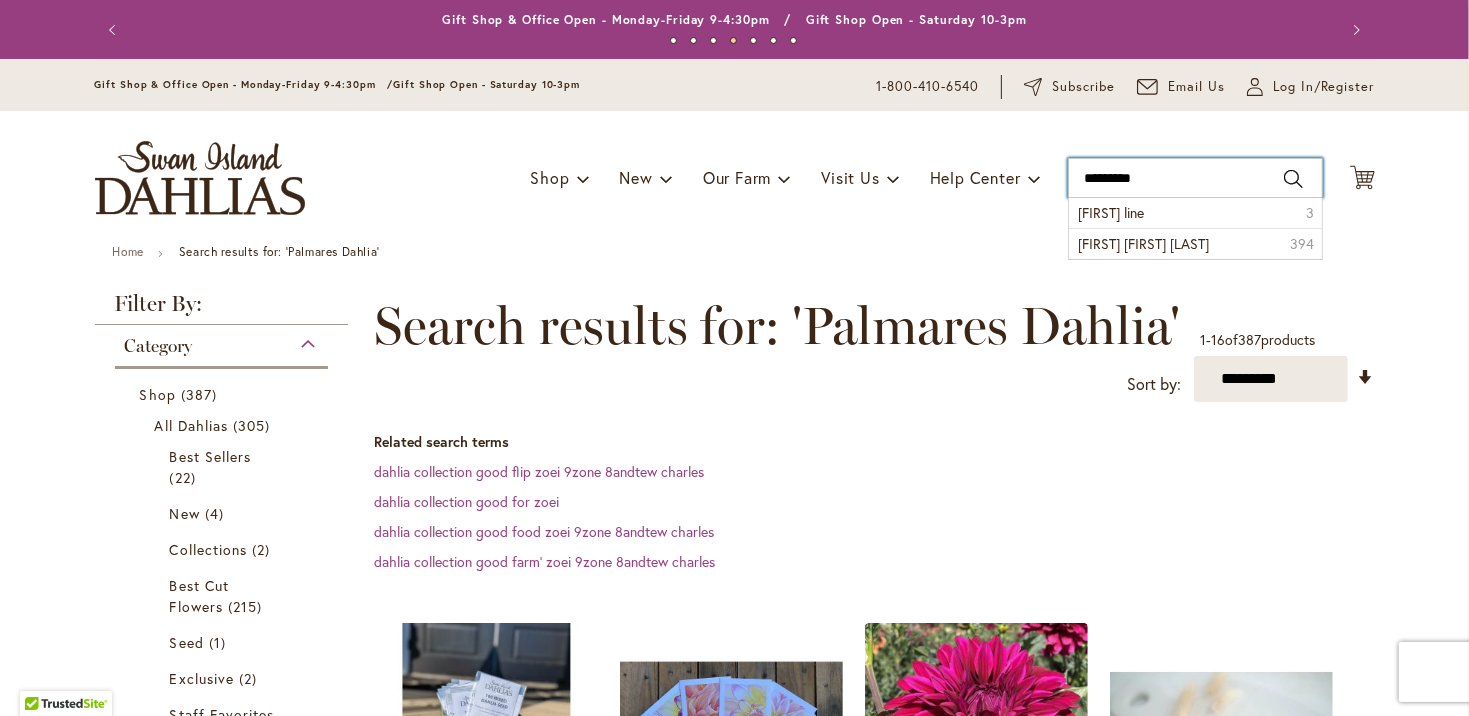 type on "**********" 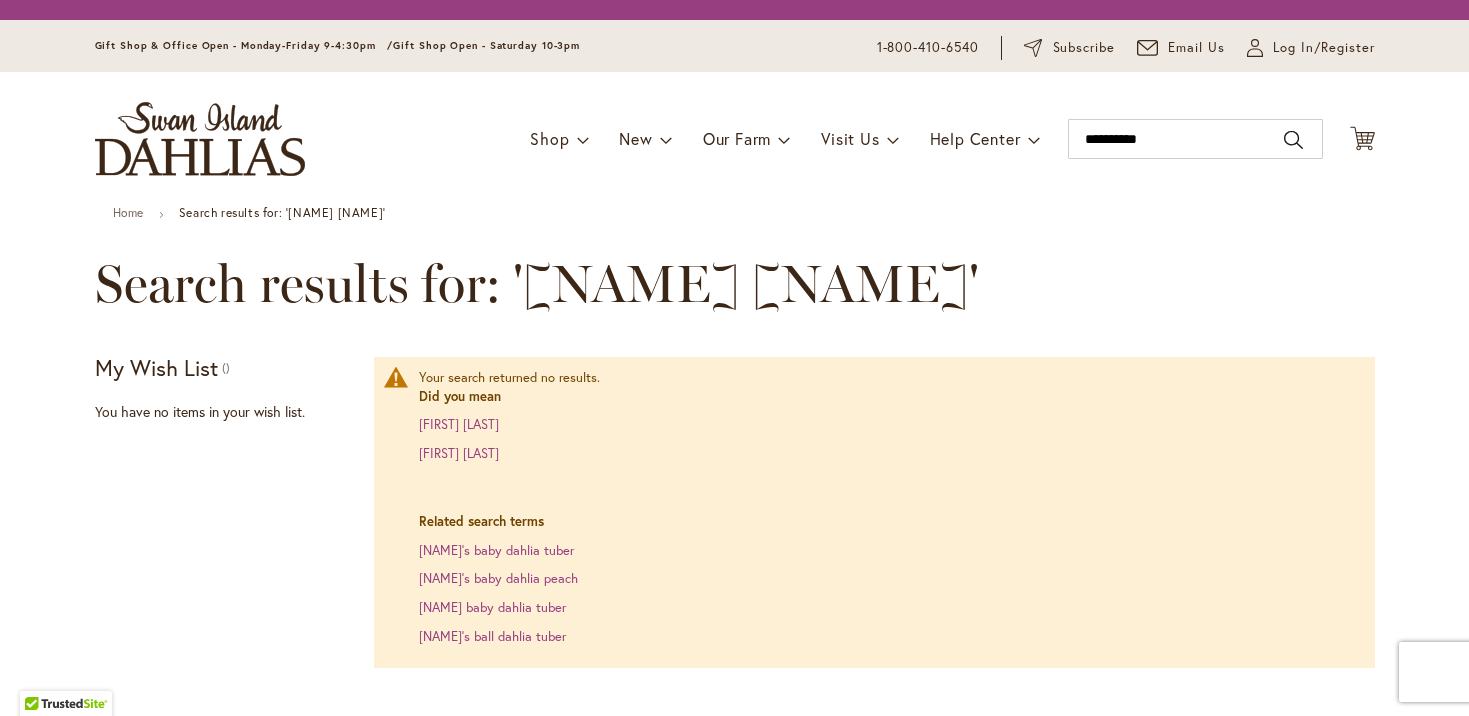 scroll, scrollTop: 0, scrollLeft: 0, axis: both 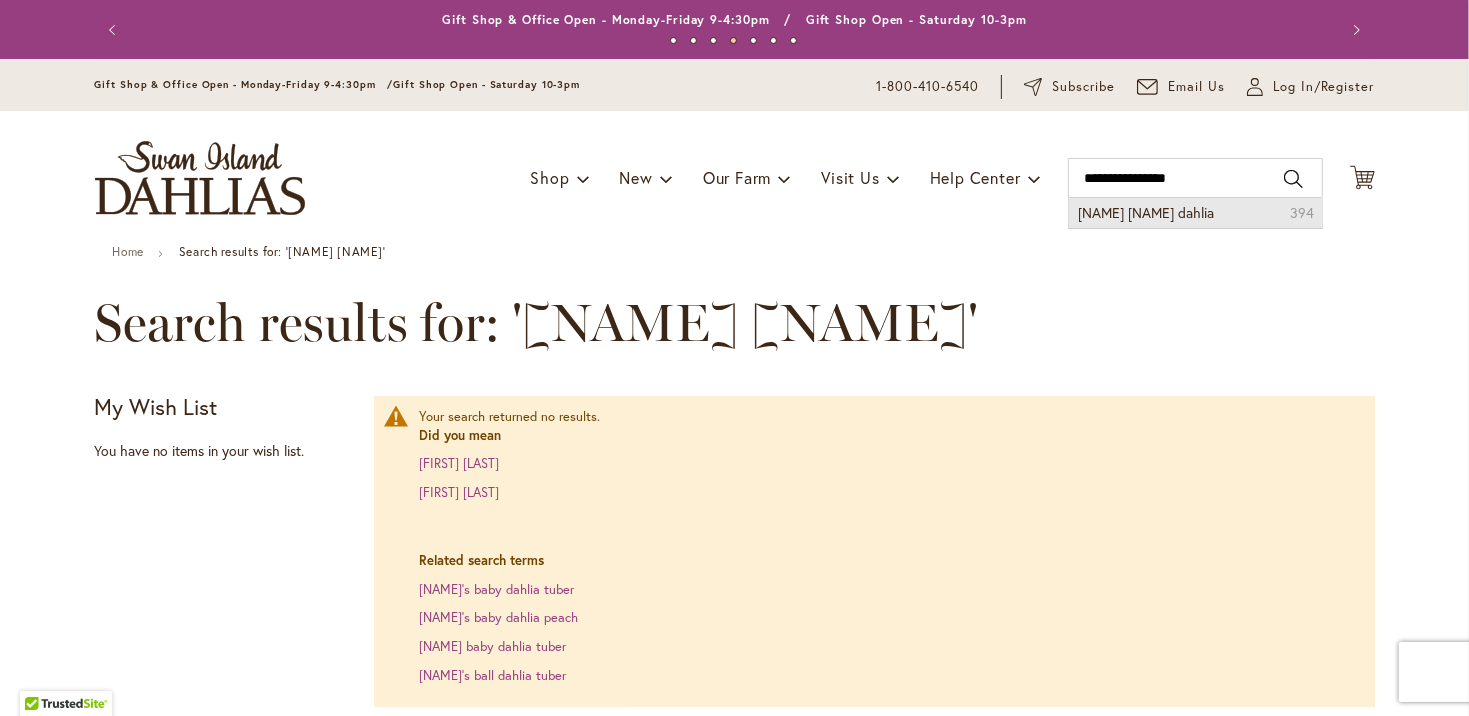click on "[FIRST] [FIRST] [LAST]" at bounding box center (1147, 212) 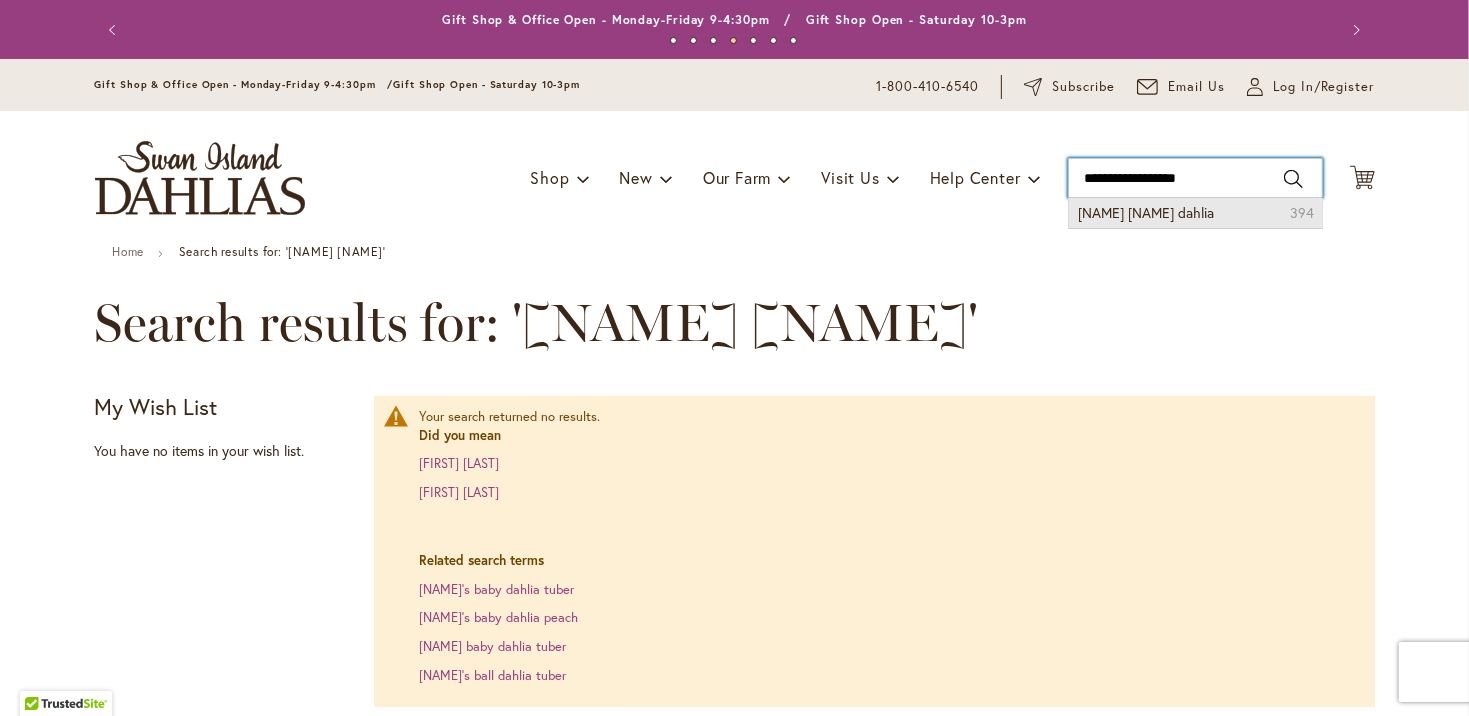 type on "**********" 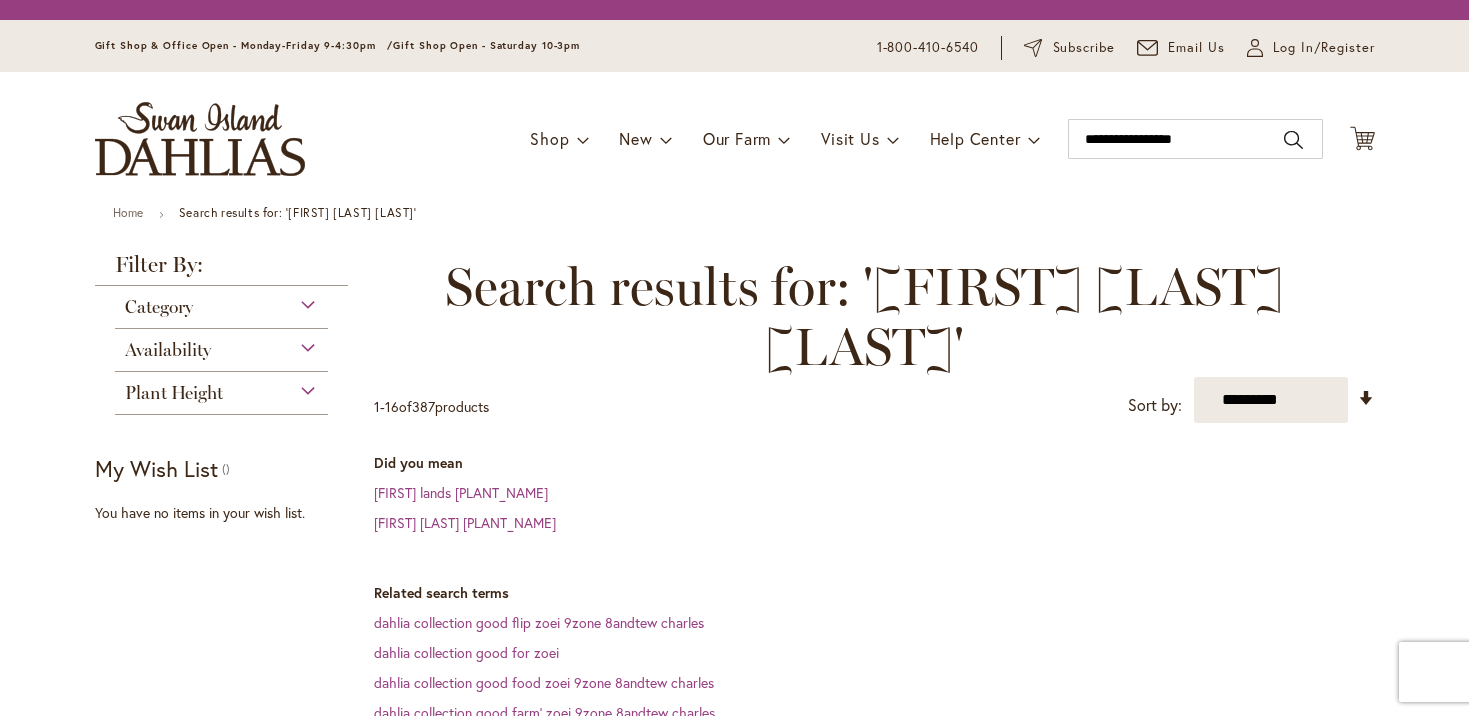 scroll, scrollTop: 0, scrollLeft: 0, axis: both 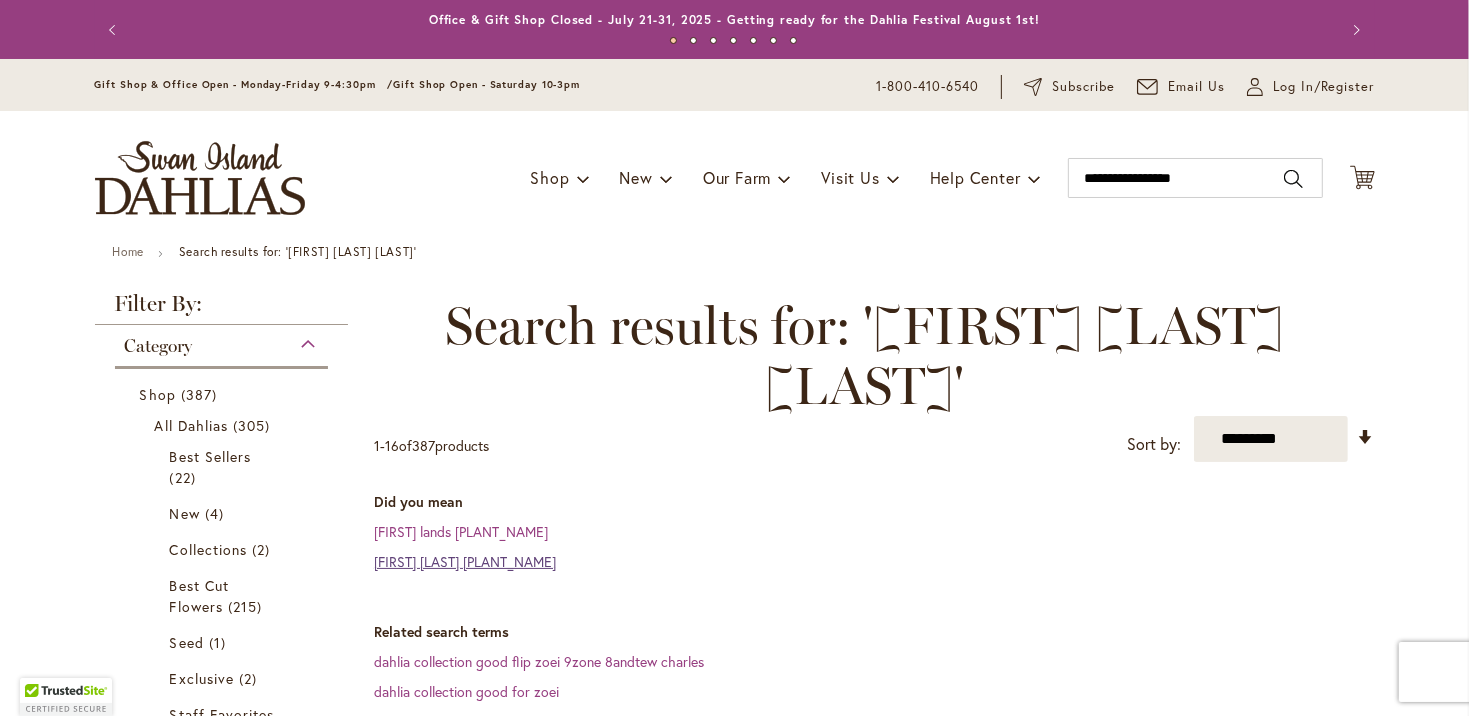 click on "[FIRST] [LAST] [PLANT_NAME]" at bounding box center (465, 561) 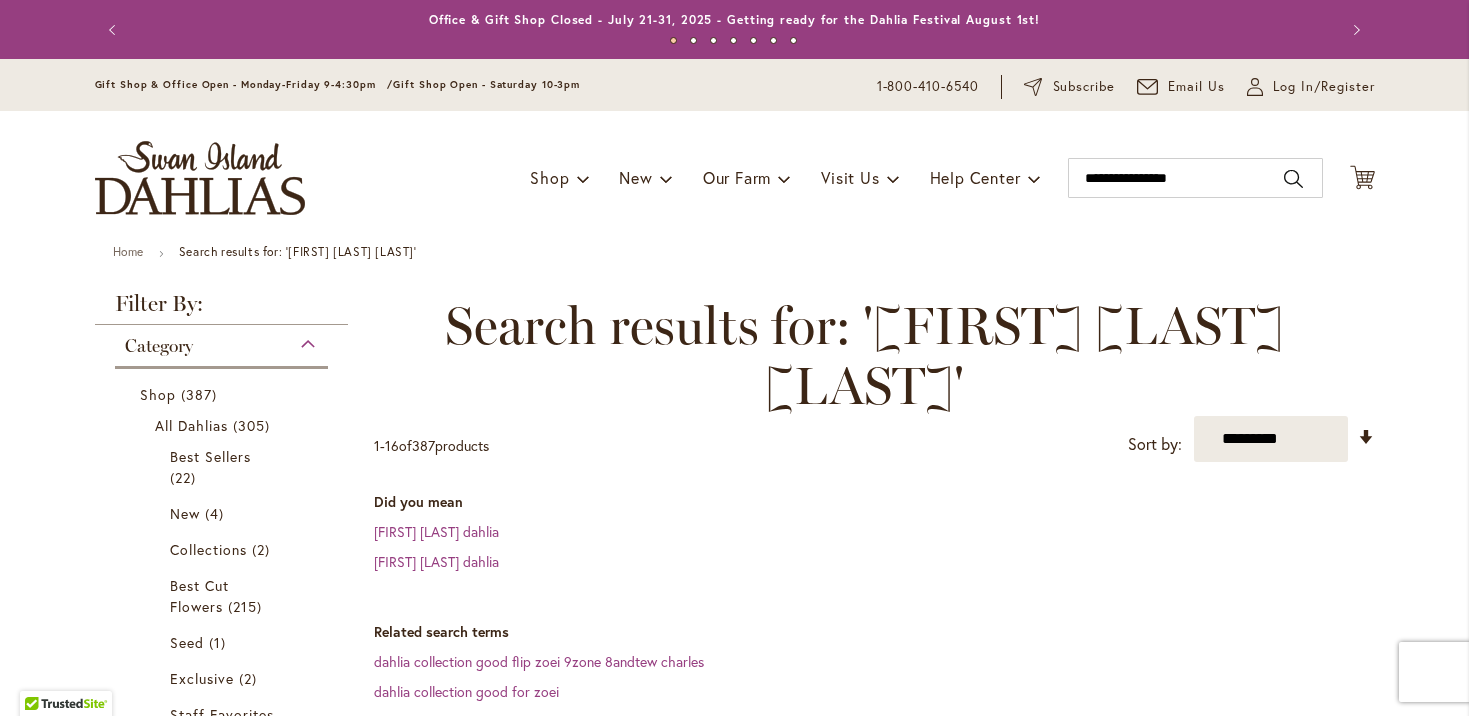 scroll, scrollTop: 0, scrollLeft: 0, axis: both 